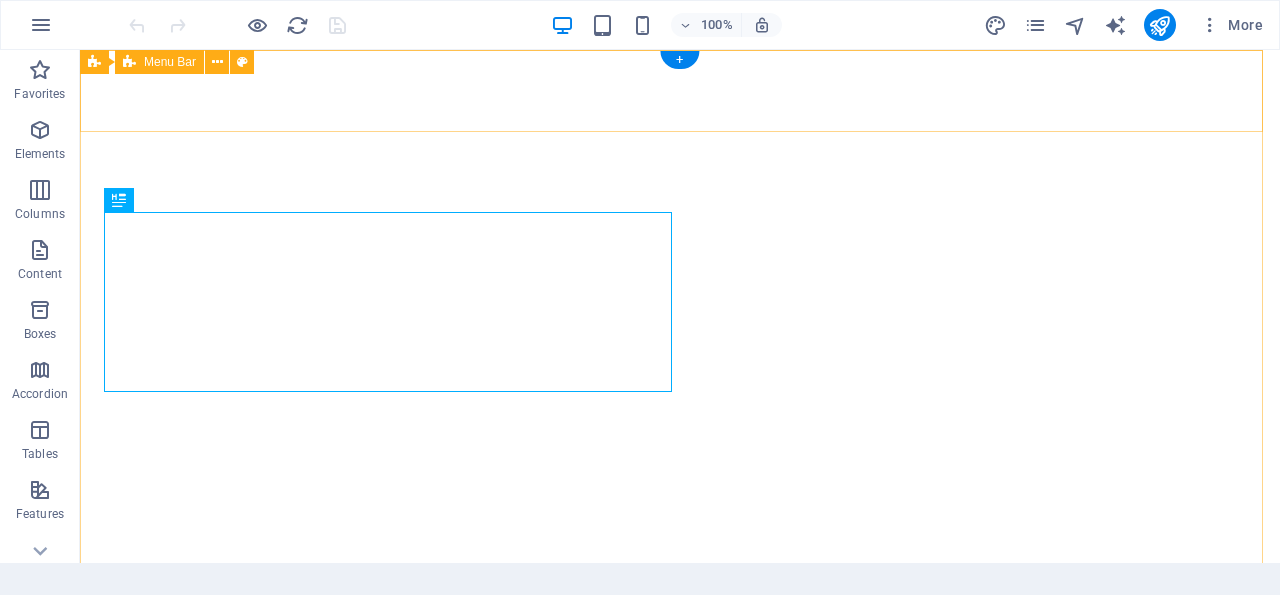 scroll, scrollTop: 0, scrollLeft: 0, axis: both 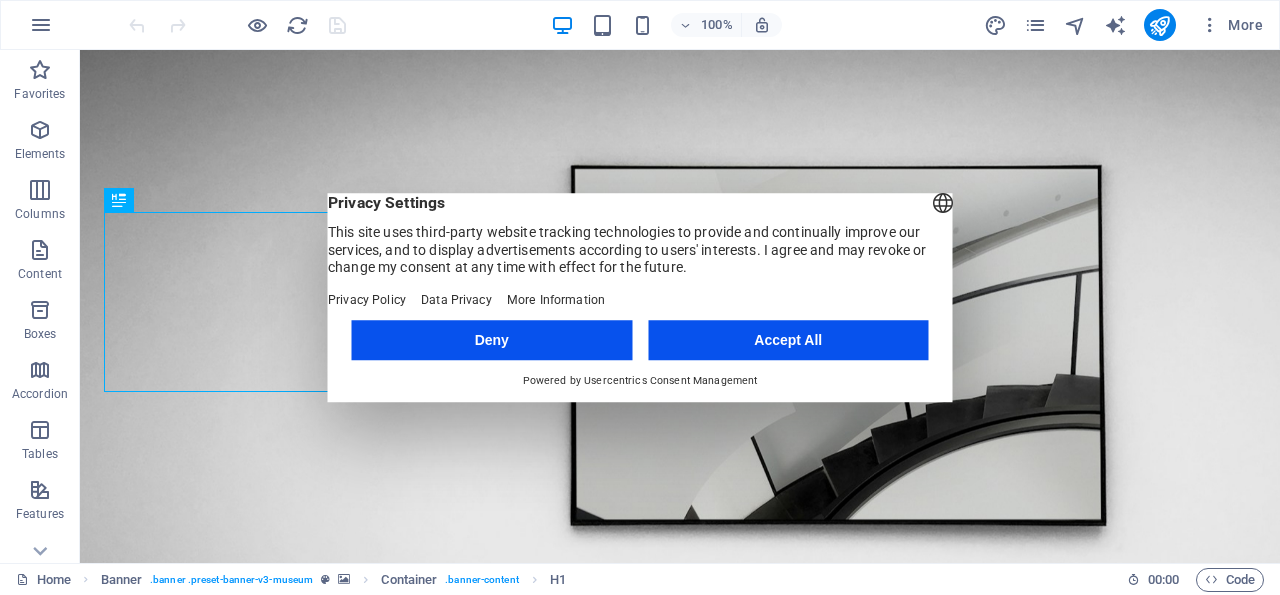 click on "Deny" at bounding box center [492, 340] 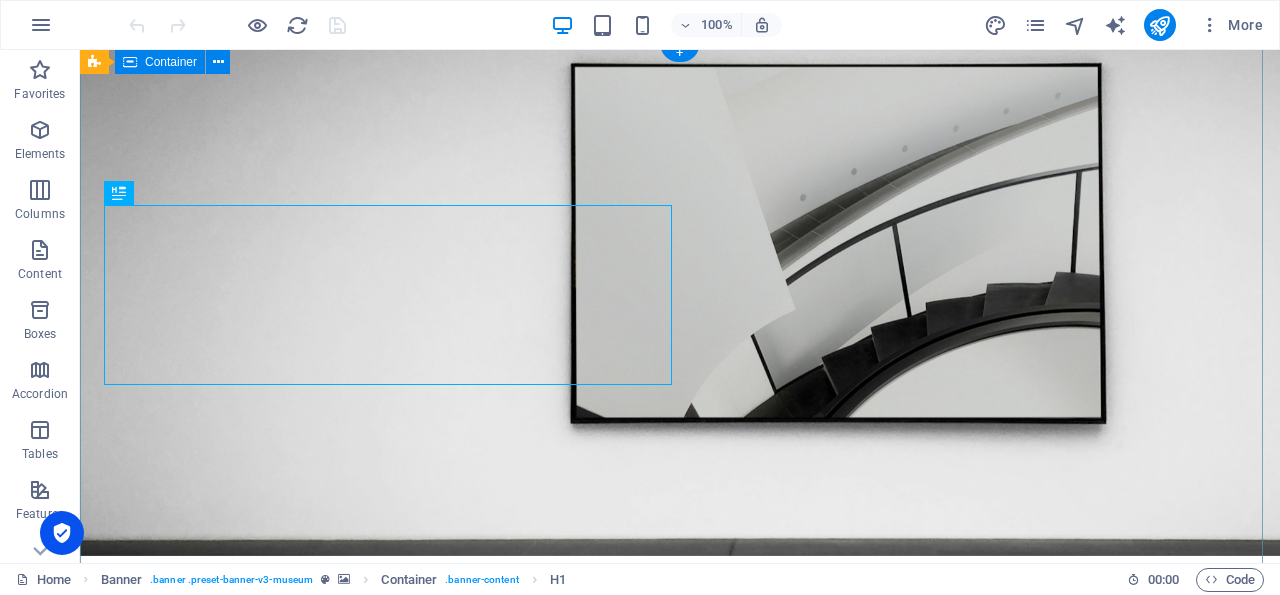 scroll, scrollTop: 0, scrollLeft: 0, axis: both 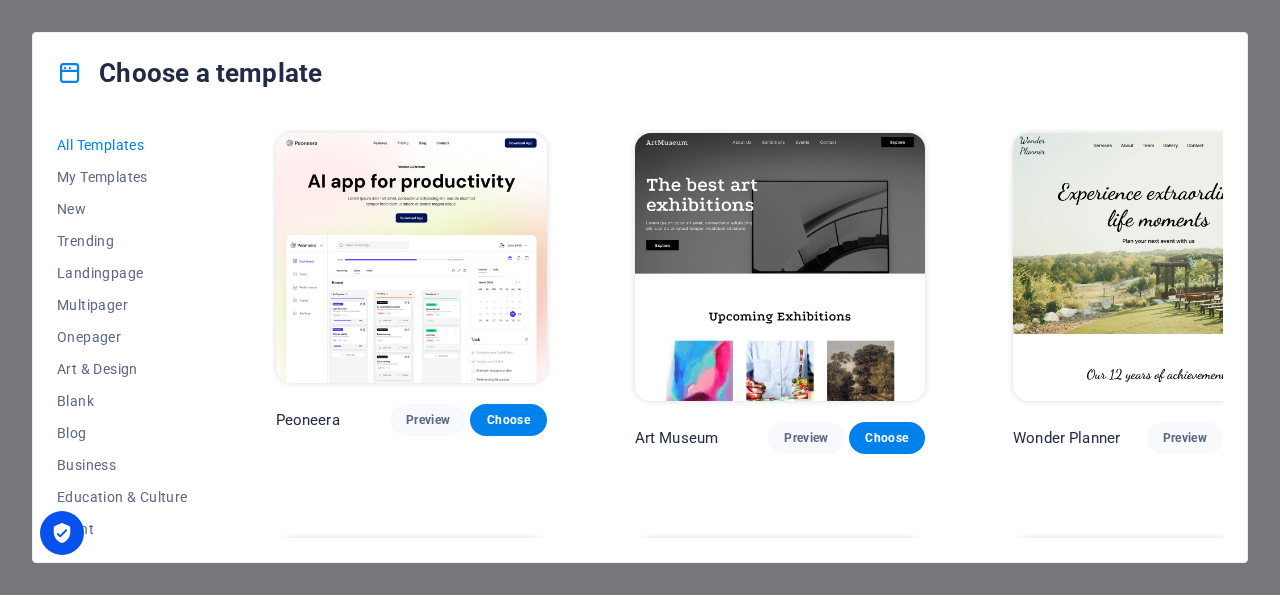 click at bounding box center (780, 267) 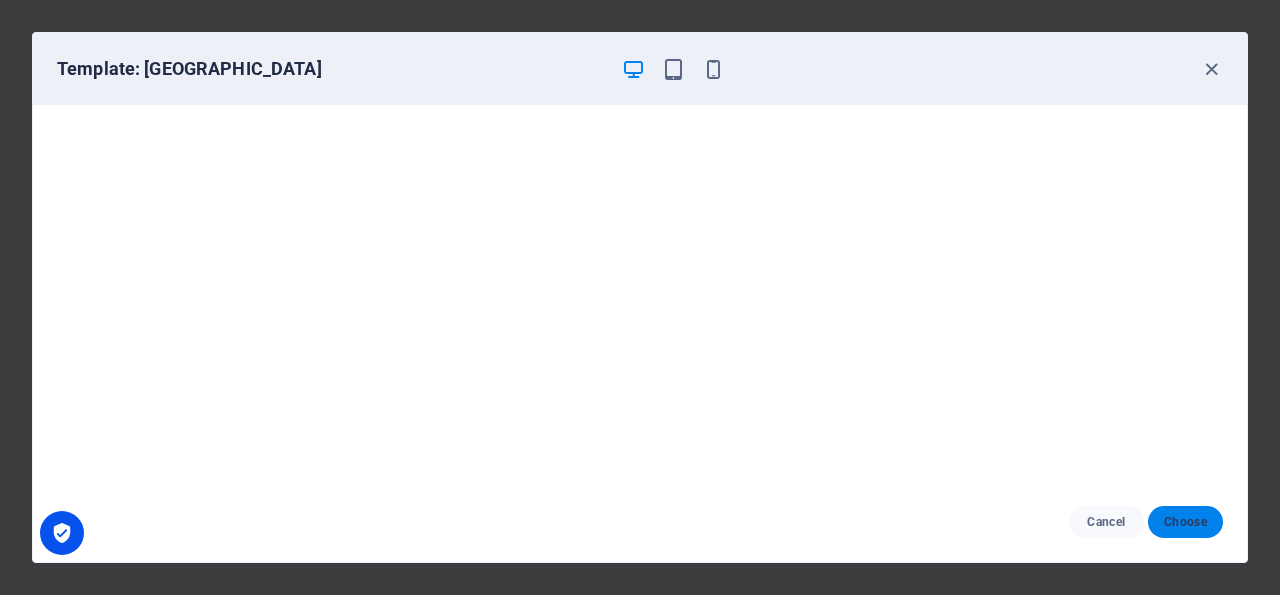 click on "Choose" at bounding box center [1185, 522] 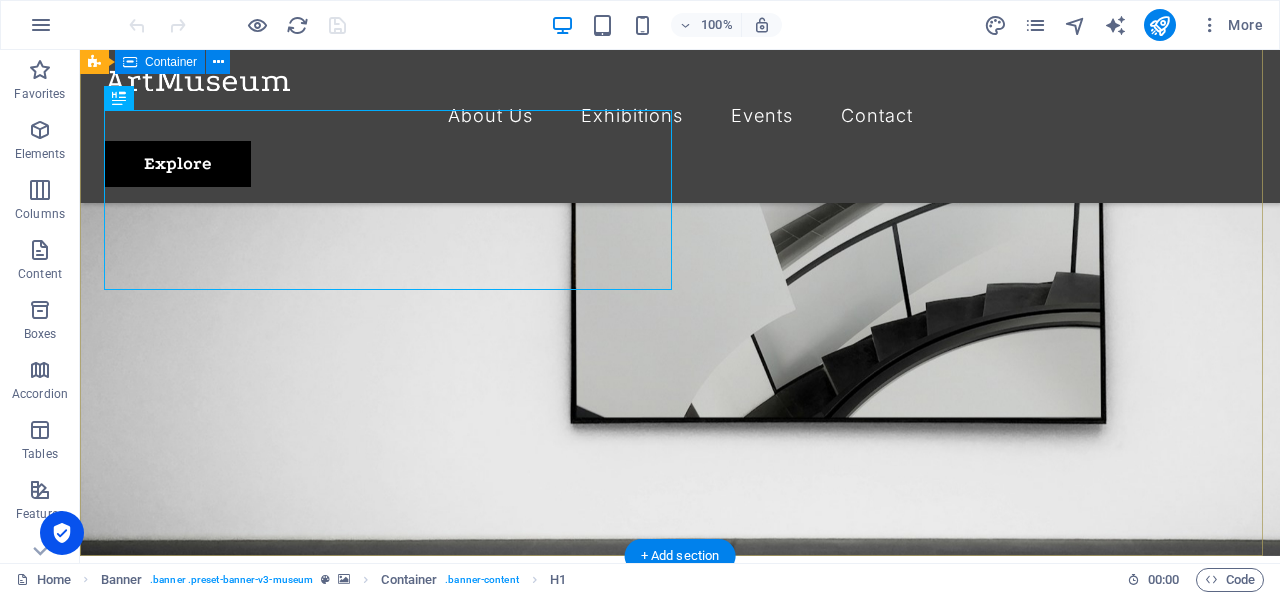 scroll, scrollTop: 0, scrollLeft: 0, axis: both 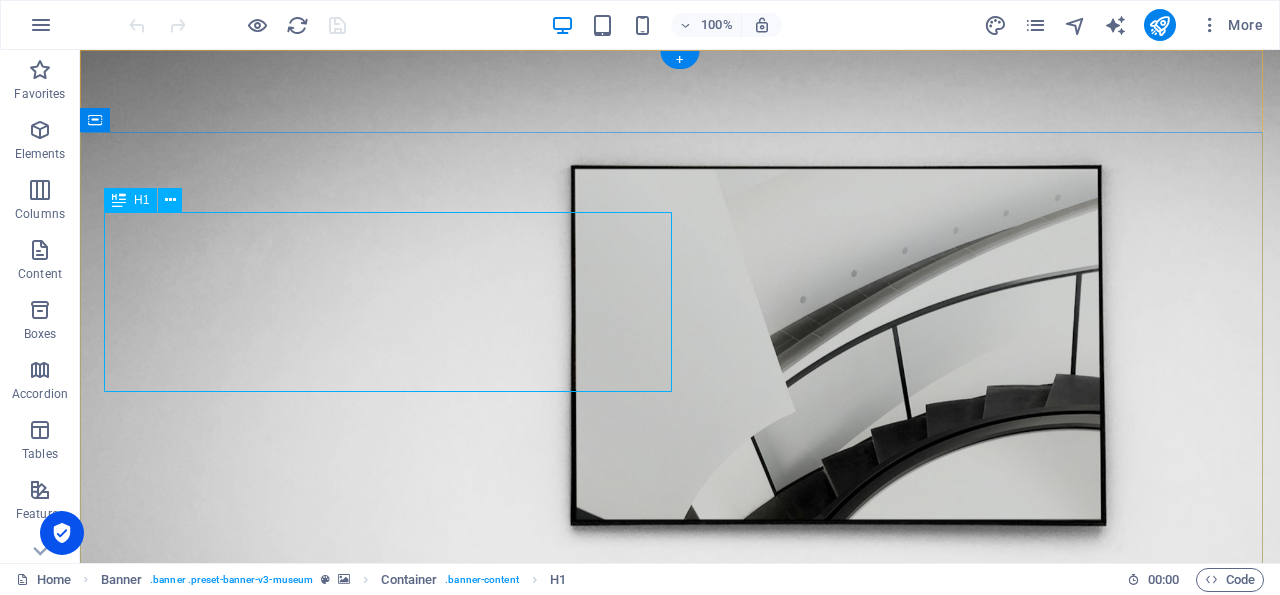 click on "The best art exhibitions" at bounding box center [680, 936] 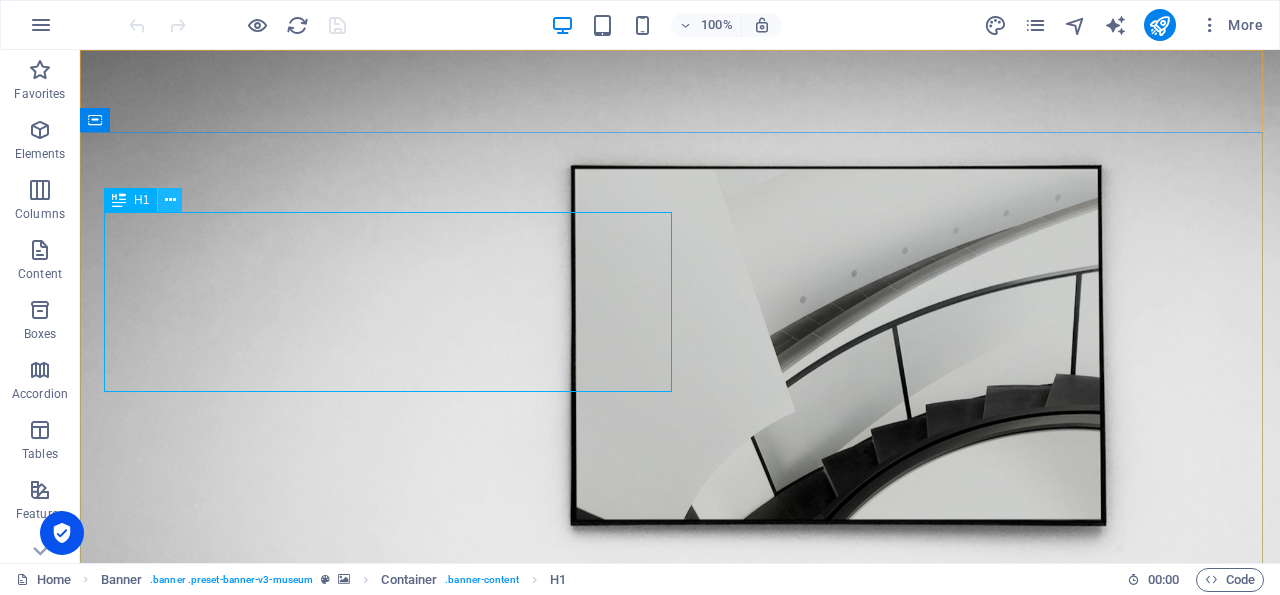 click at bounding box center [170, 200] 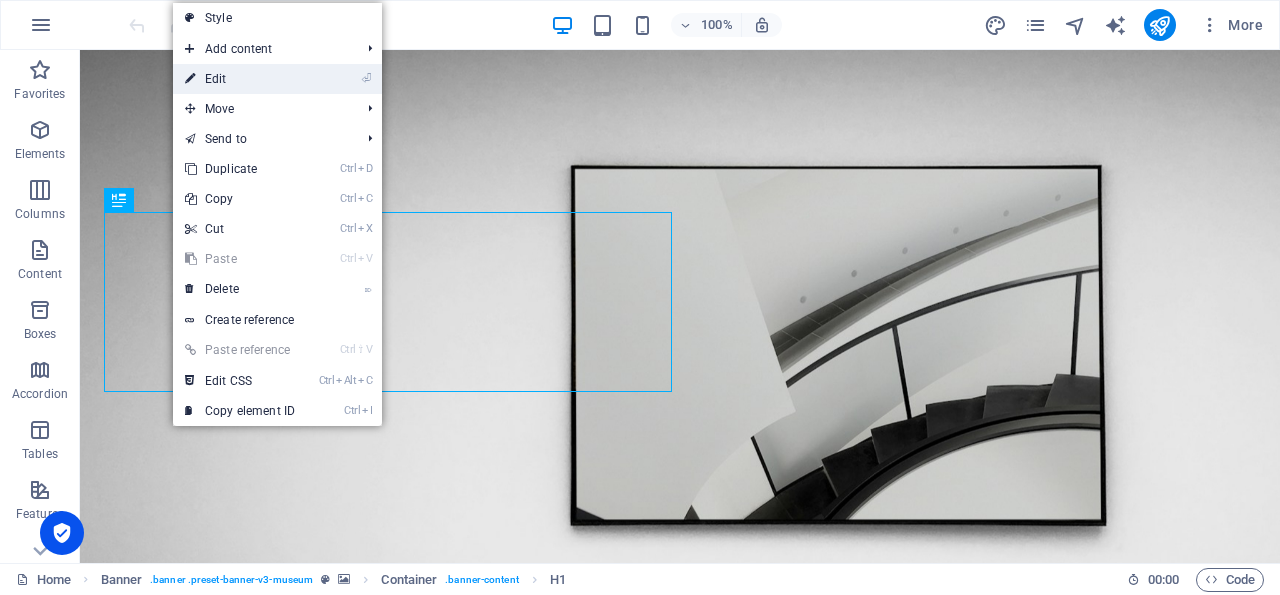 click on "⏎  Edit" at bounding box center [240, 79] 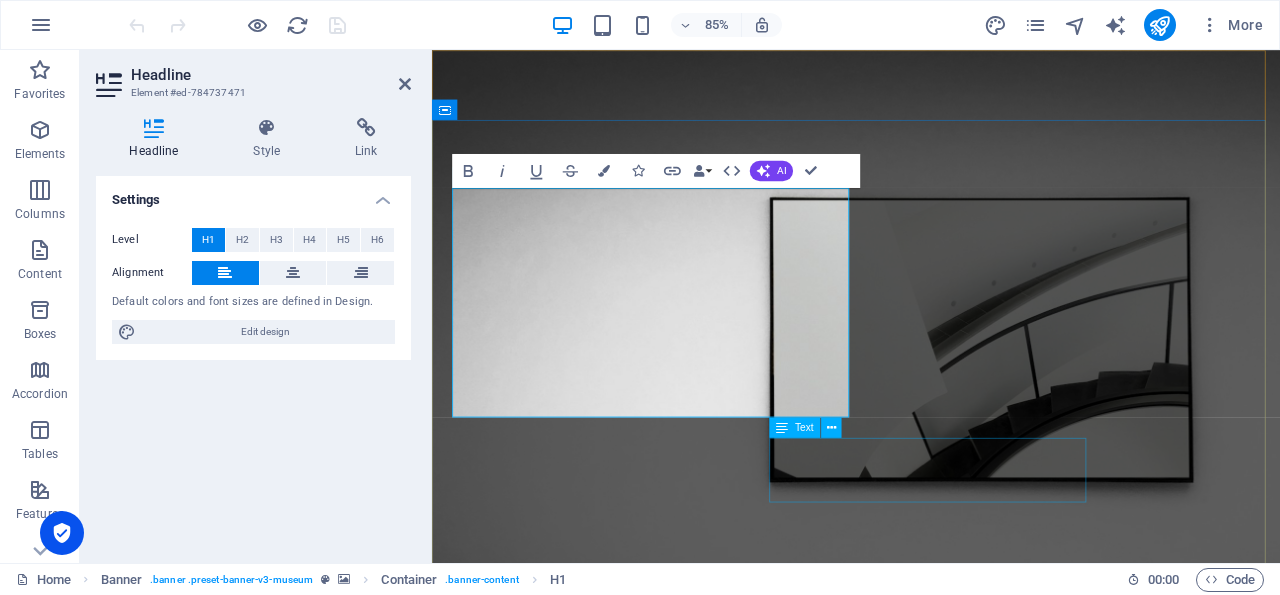 type 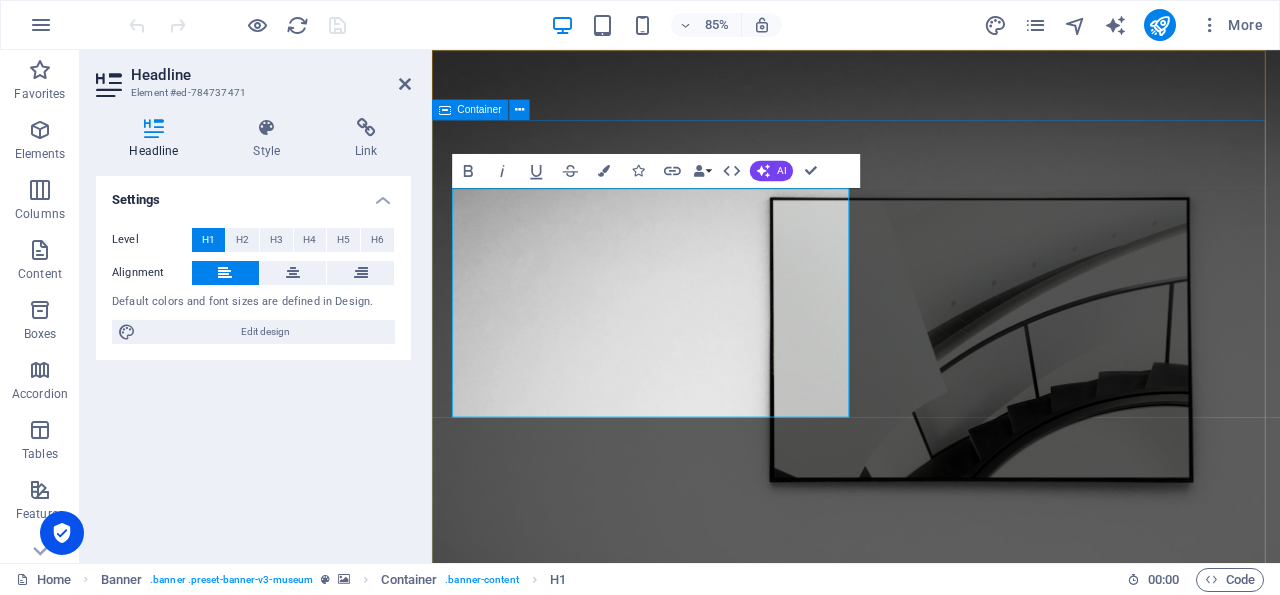 click on "VIA POETICA 2025 Lorem ipsum dolor sit amet, consectetur adipiscing elit, sed do eiusmod tempor incididunt ut labore Lorem ipsum dolor sit amet, consectetur adipiscing elit, sed do eiusmod tempor incididunt ut labore Explore" at bounding box center [931, 1106] 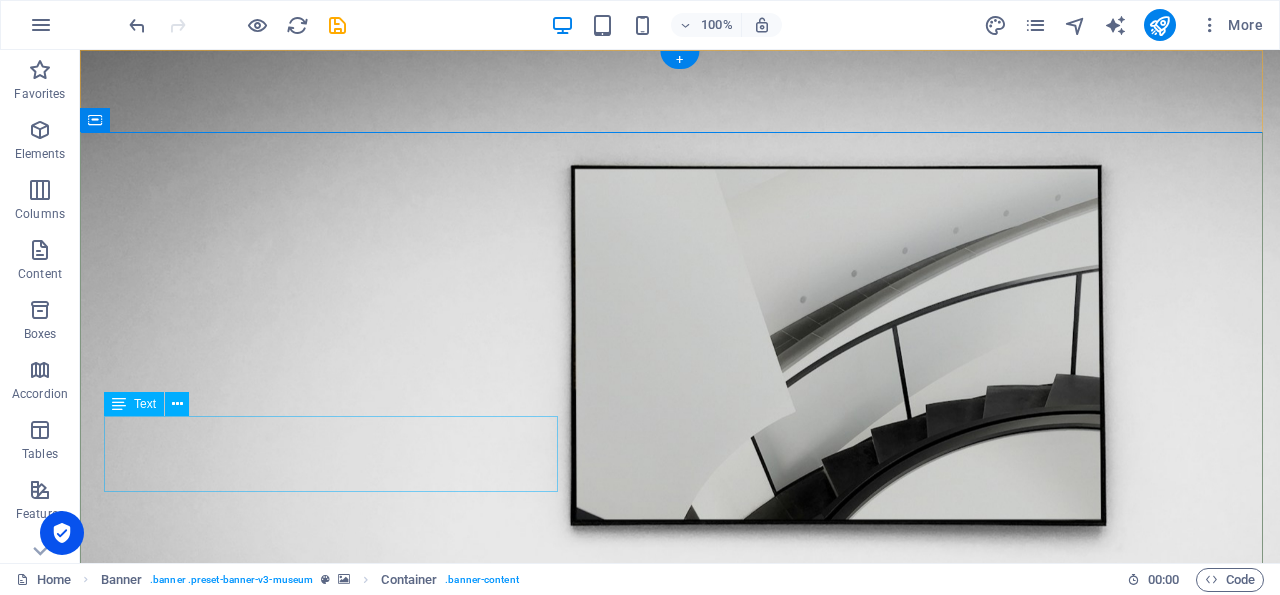 click on "Lorem ipsum dolor sit amet, consectetur adipiscing elit, sed do eiusmod tempor incididunt ut labore" at bounding box center (680, 1017) 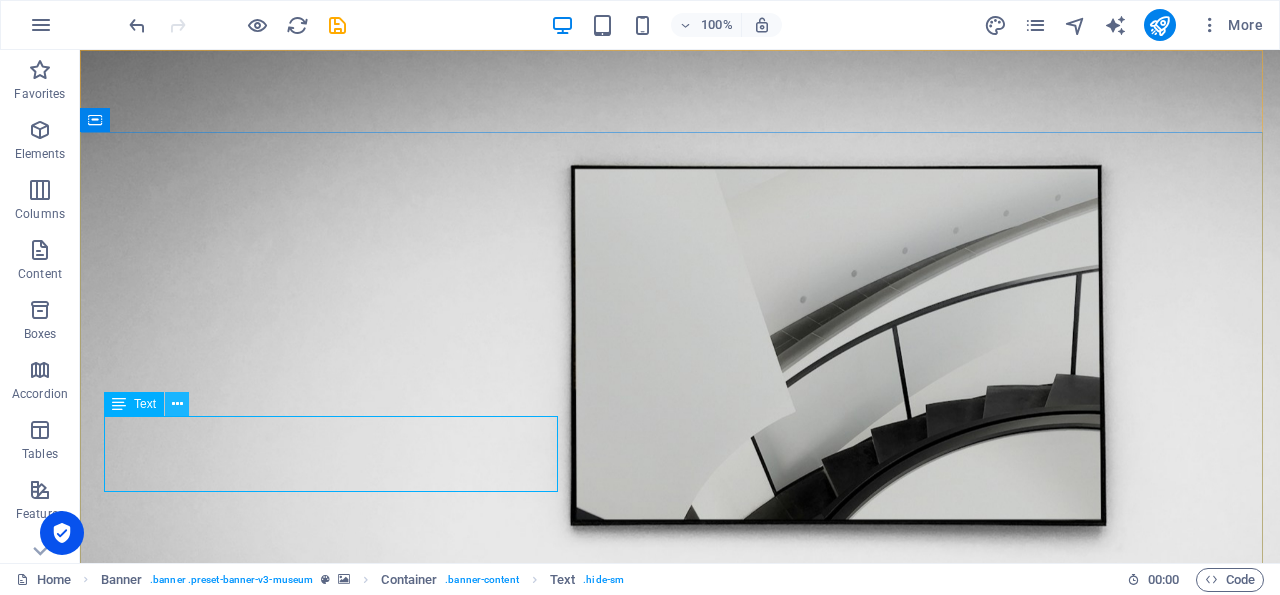 click at bounding box center [177, 404] 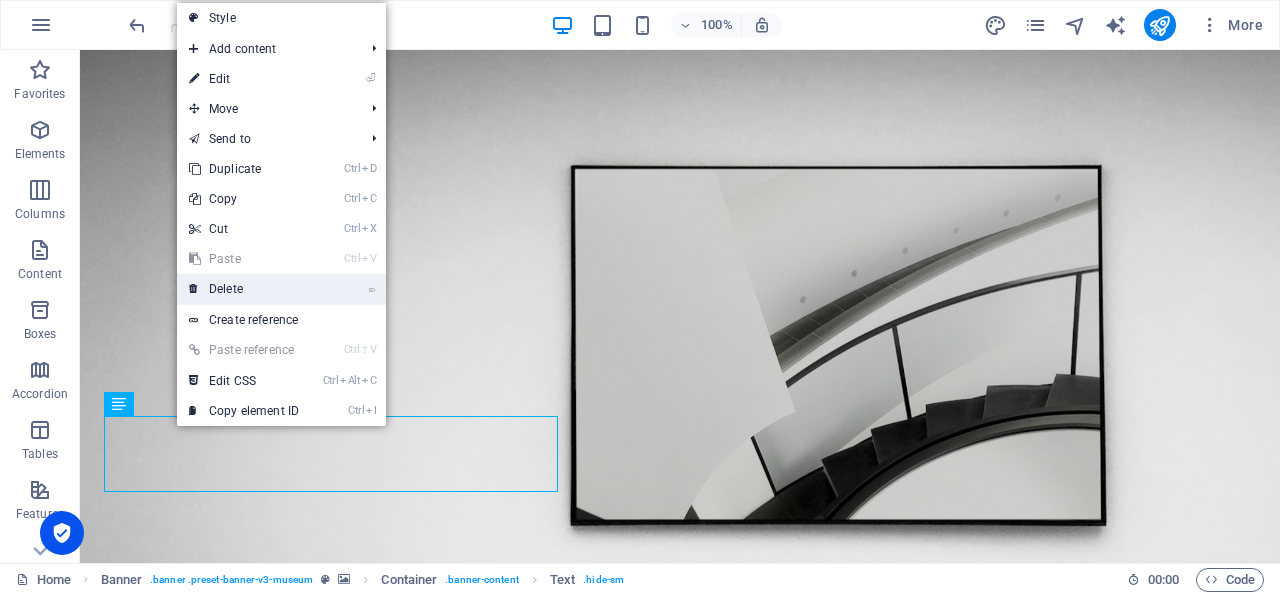 click on "⌦  Delete" at bounding box center [244, 289] 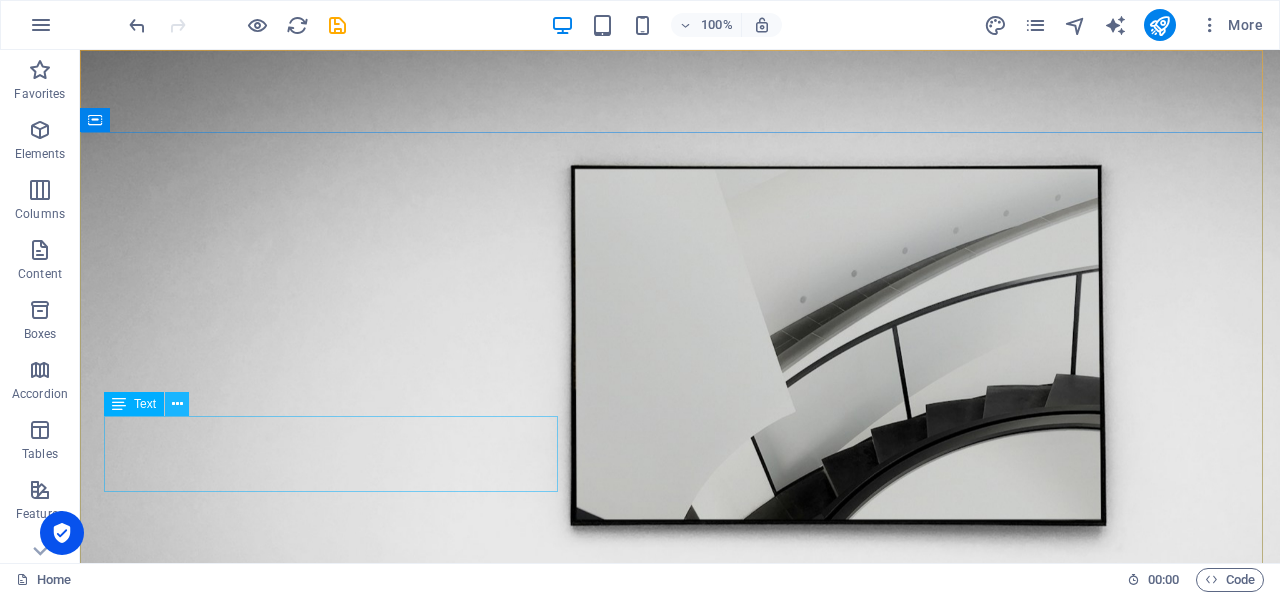 click at bounding box center (177, 404) 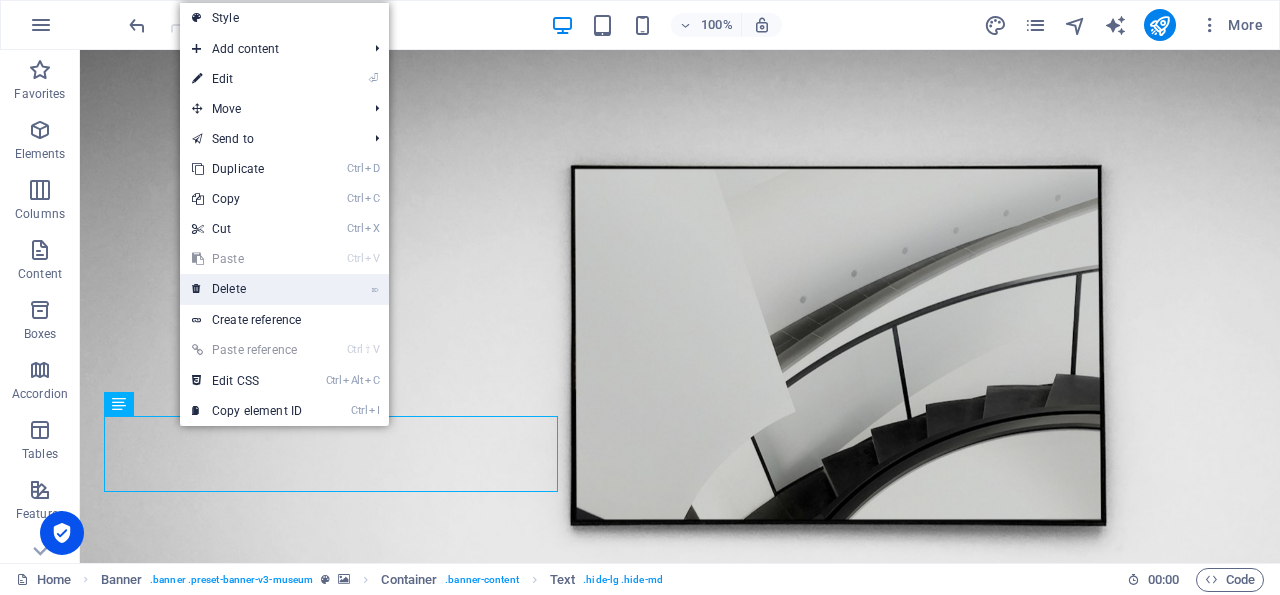 click on "⌦  Delete" at bounding box center [247, 289] 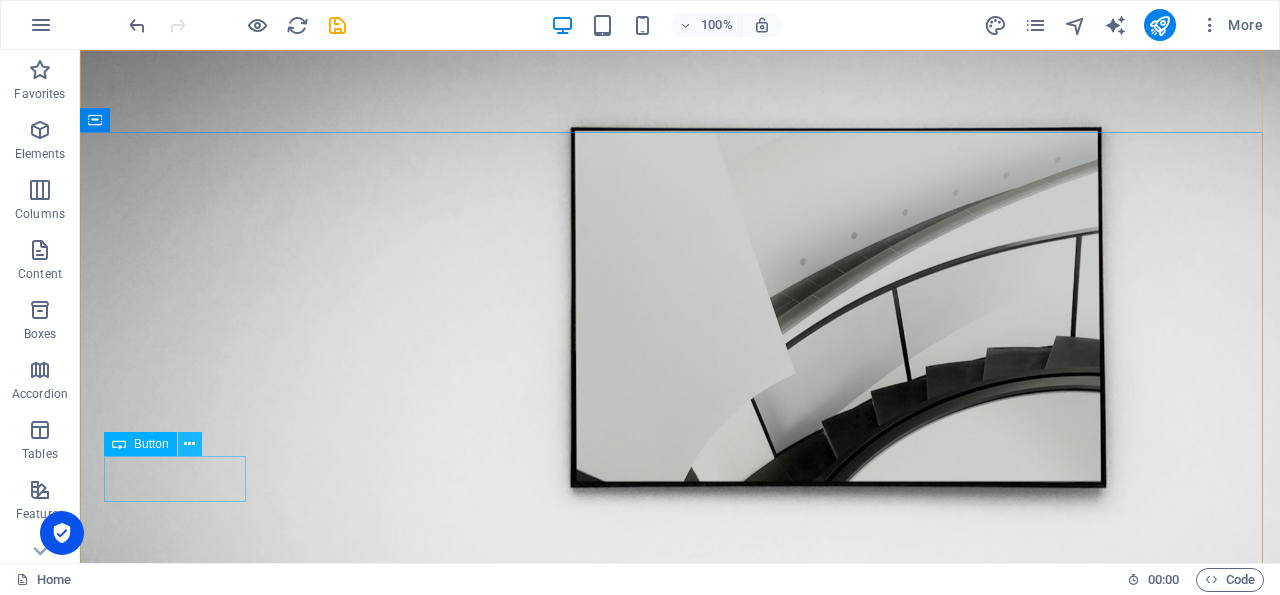 click at bounding box center [190, 444] 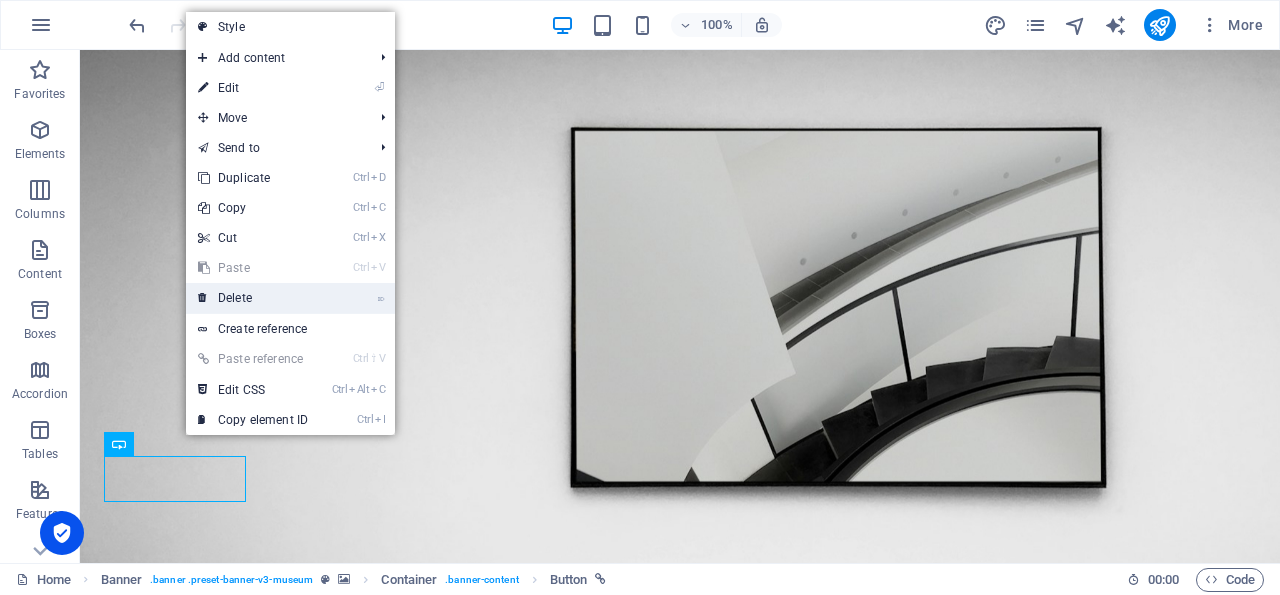 click on "⌦  Delete" at bounding box center (253, 298) 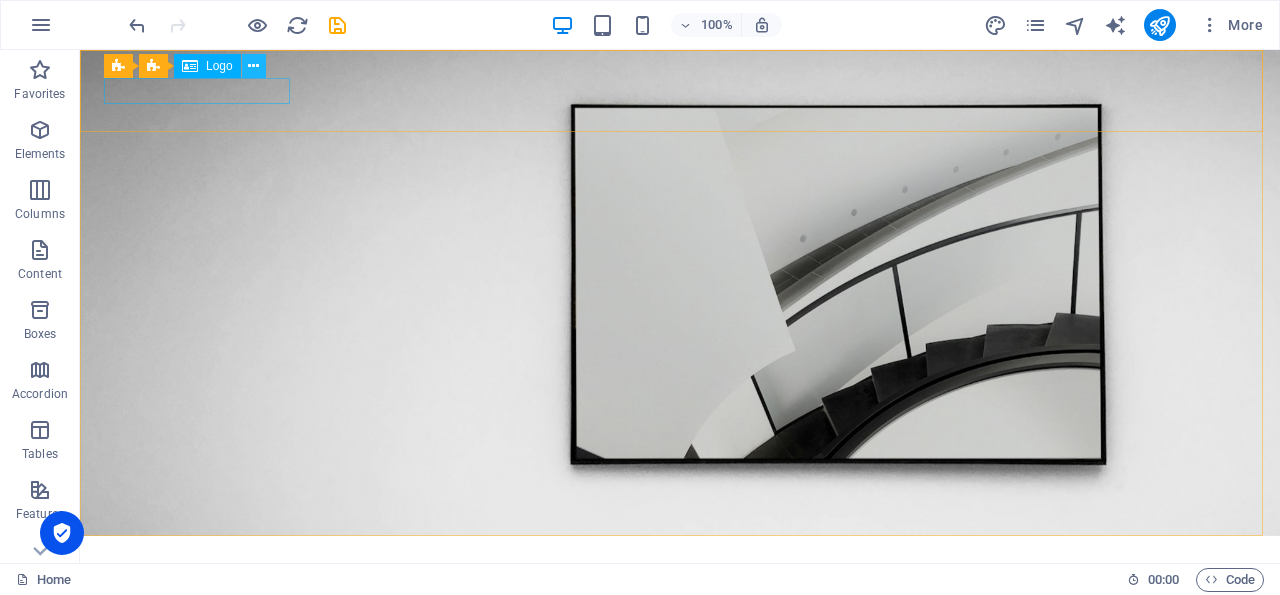 click at bounding box center (253, 66) 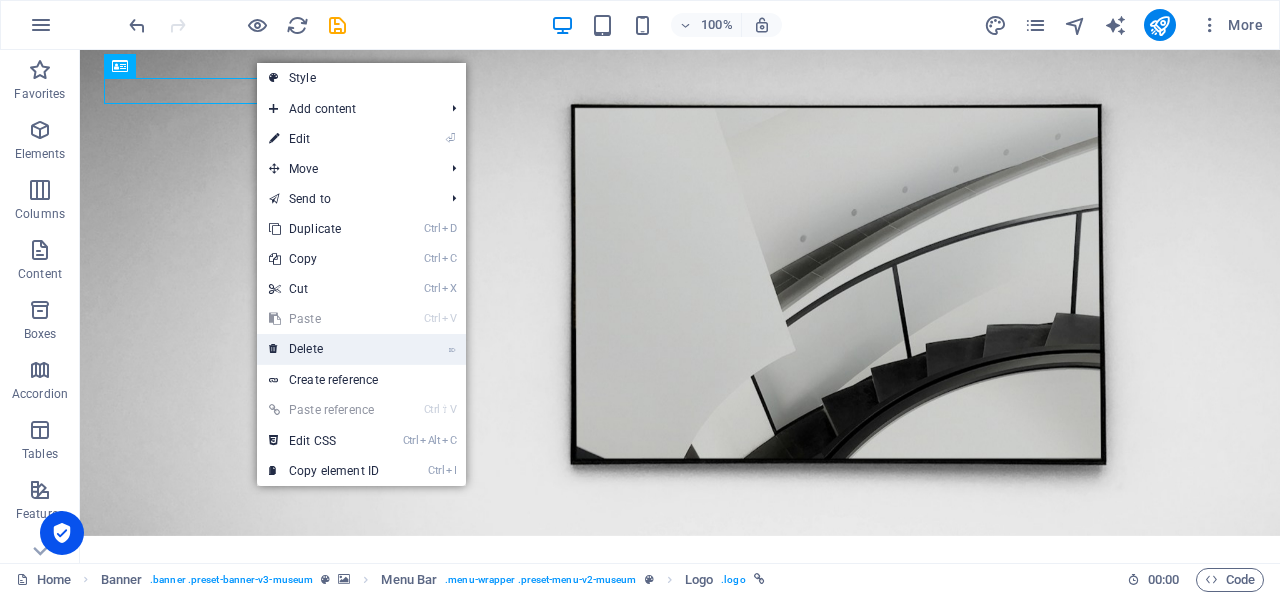 click on "⌦  Delete" at bounding box center [324, 349] 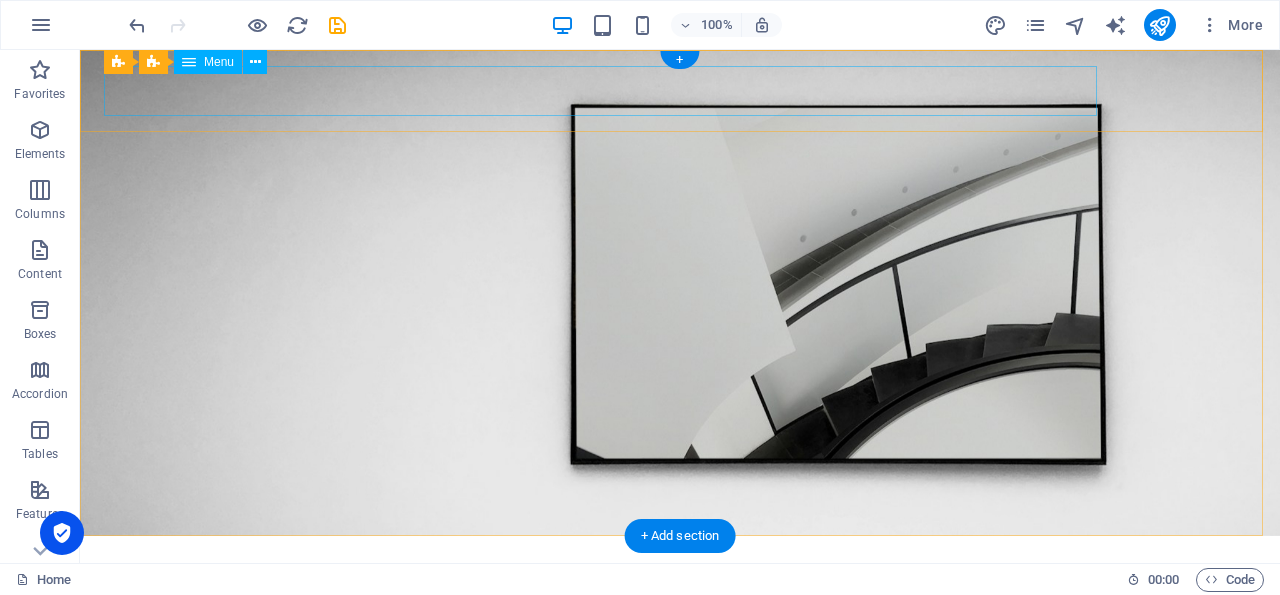 click on "About Us Exhibitions Events Contact" at bounding box center [680, 577] 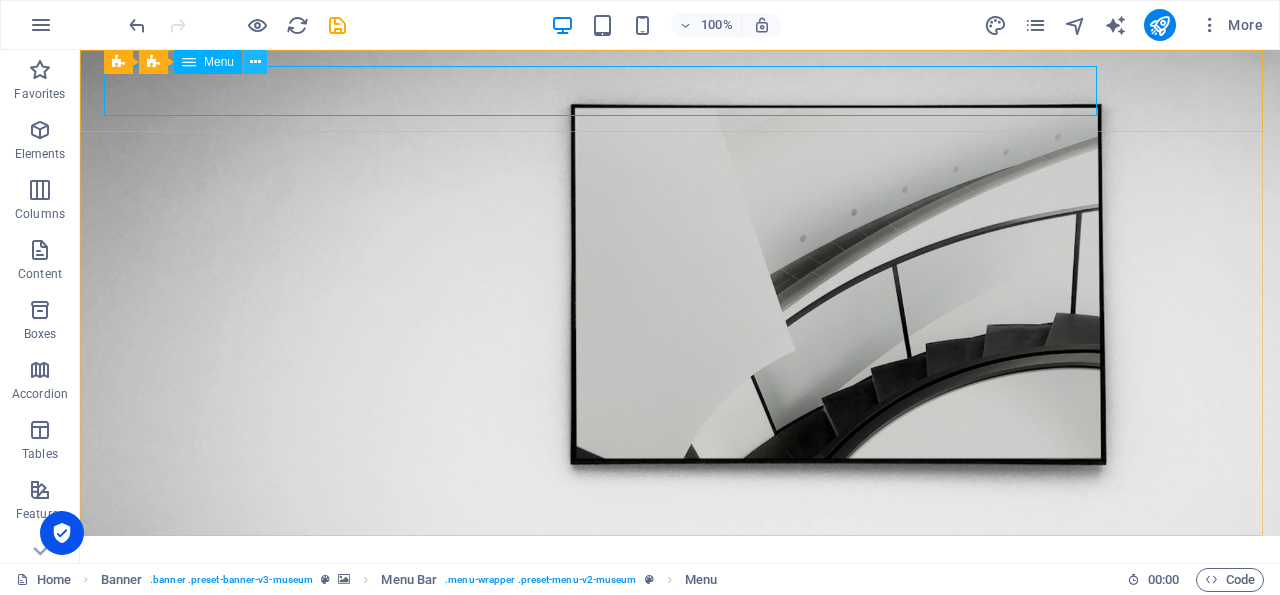 click at bounding box center [255, 62] 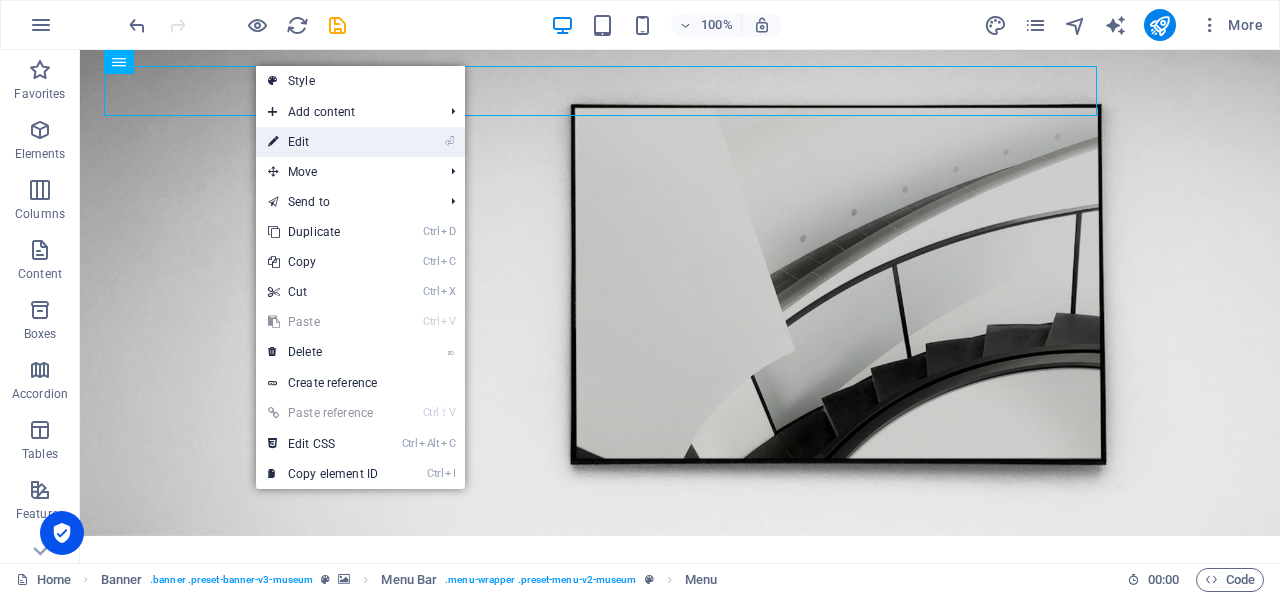 click on "⏎  Edit" at bounding box center (323, 142) 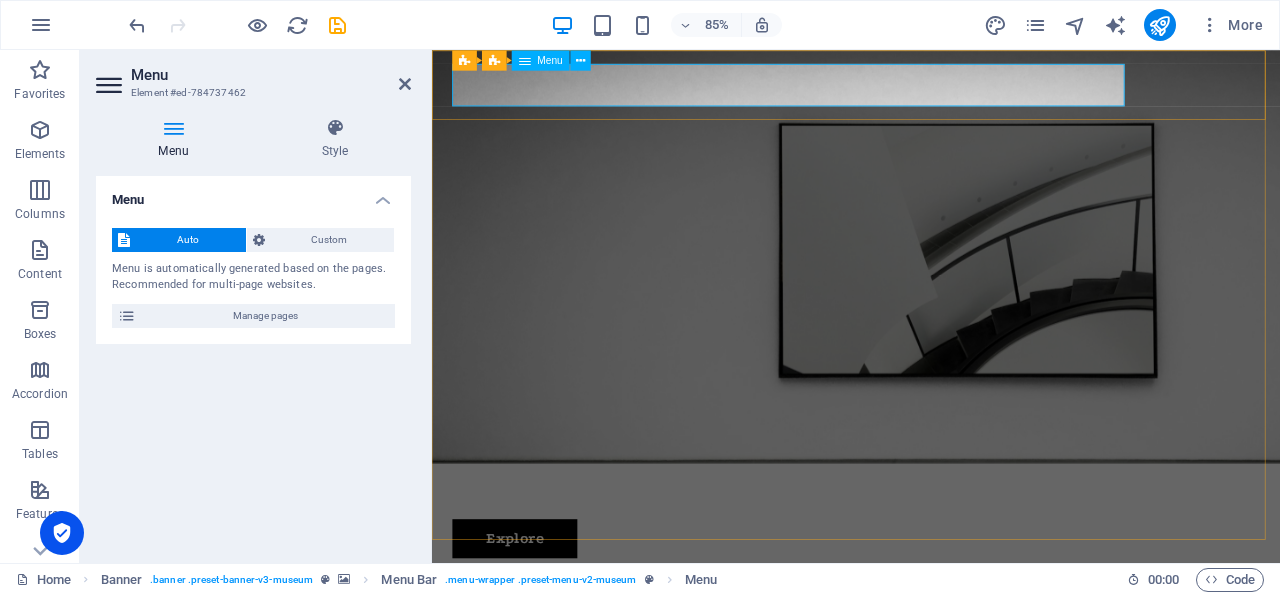 click on "About Us Exhibitions Events Contact" at bounding box center [931, 577] 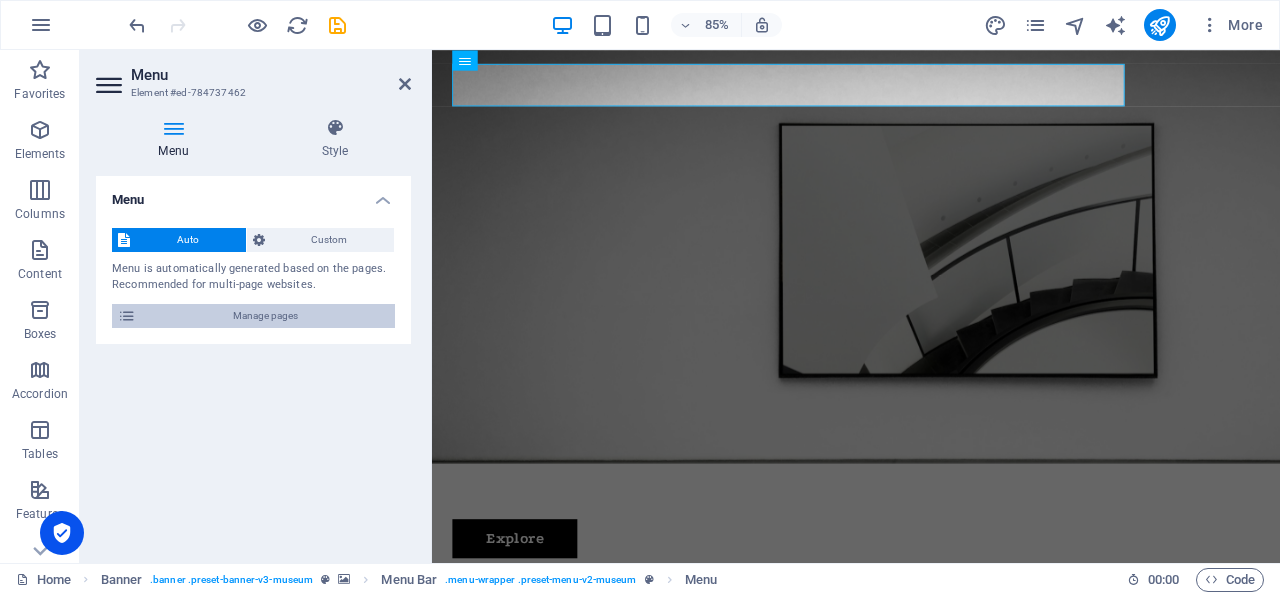 click on "Manage pages" at bounding box center (265, 316) 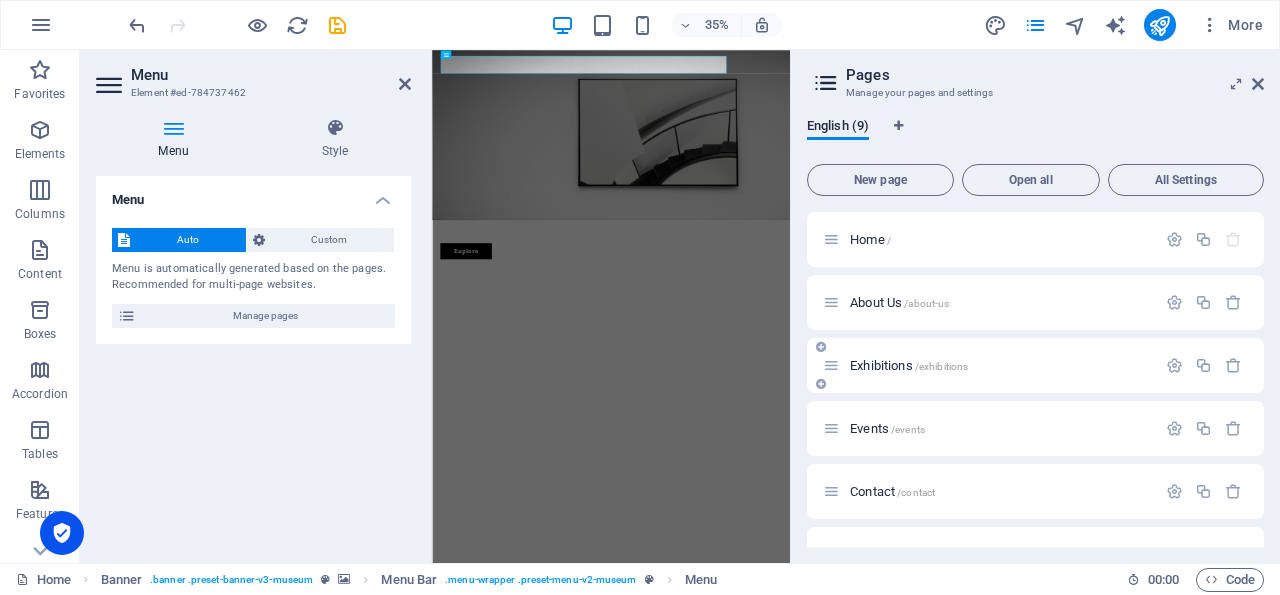 click on "/exhibitions" at bounding box center (942, 366) 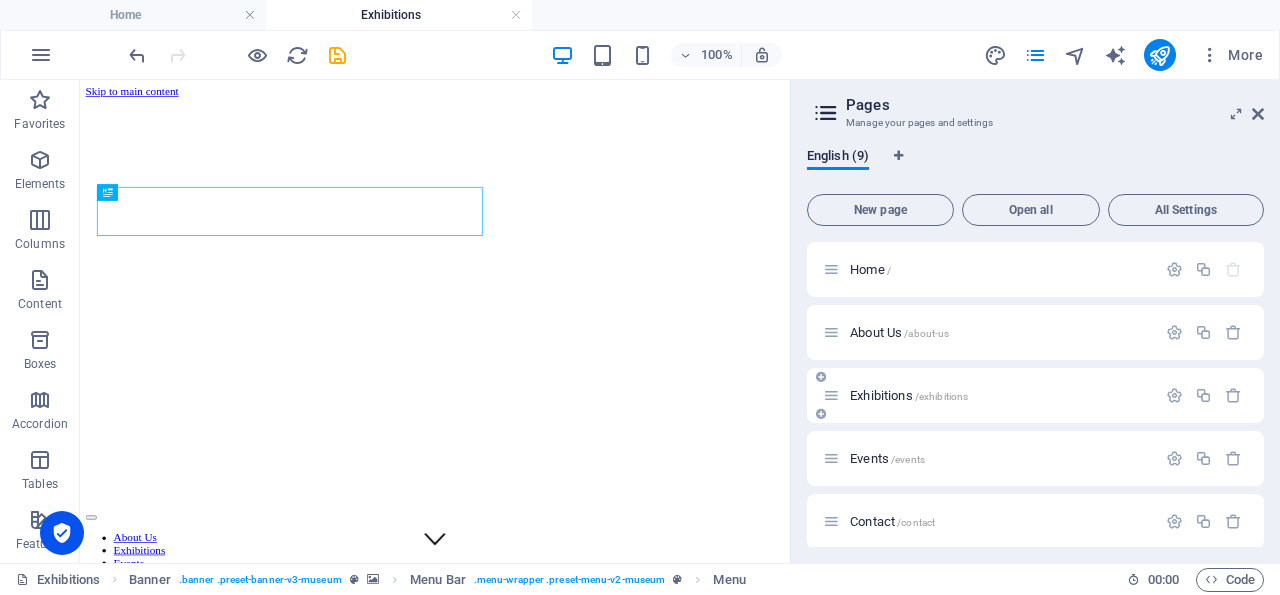scroll, scrollTop: 0, scrollLeft: 0, axis: both 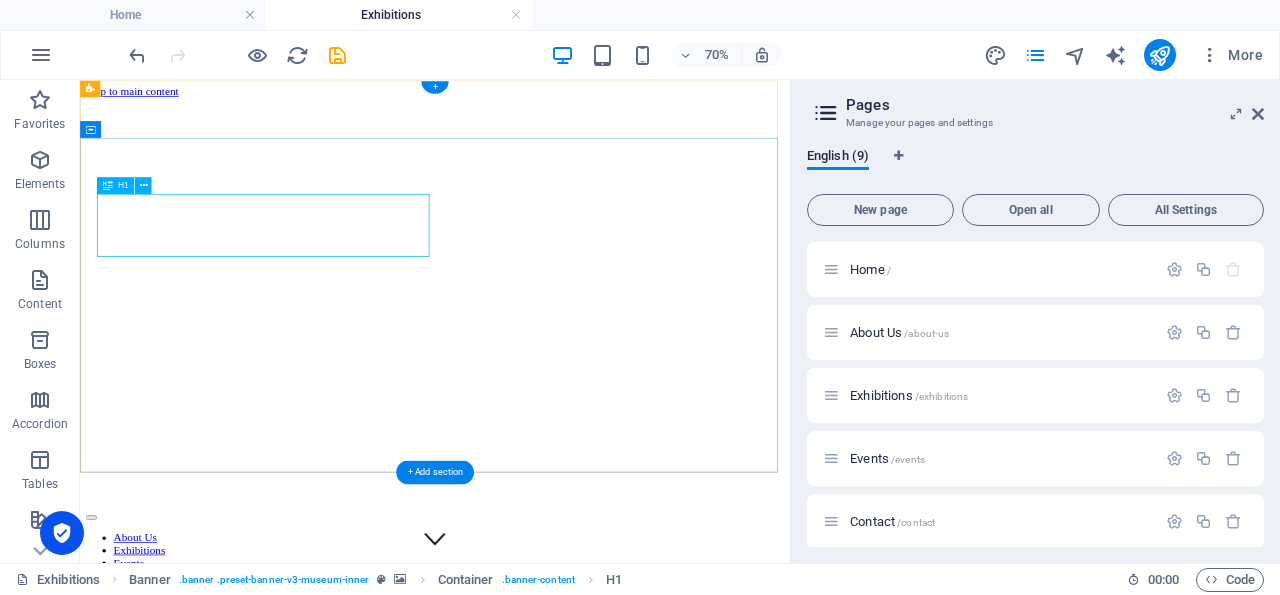 click on "Exhibitions" at bounding box center [587, 871] 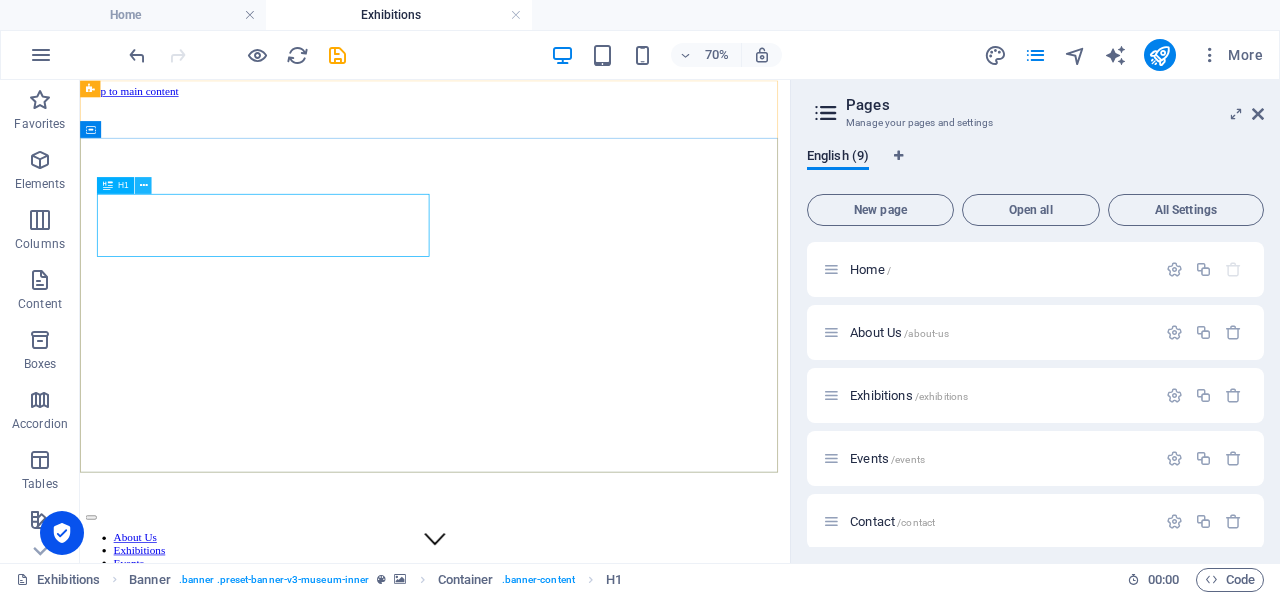 click at bounding box center (143, 185) 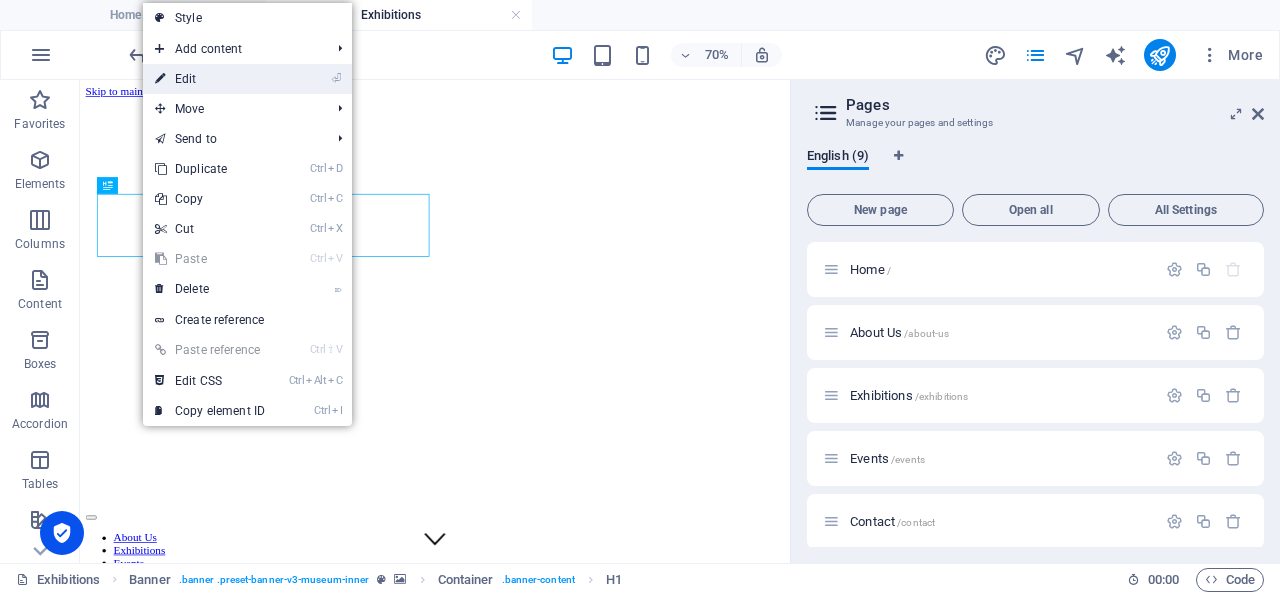 click on "⏎  Edit" at bounding box center [210, 79] 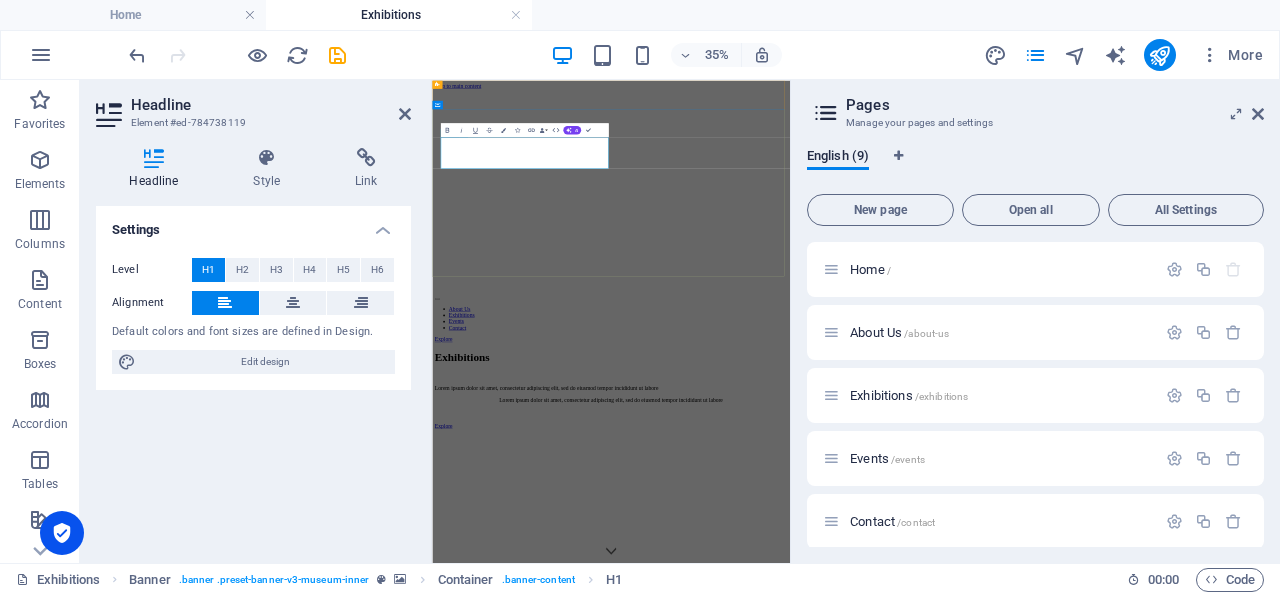 click on "Exhibitions" at bounding box center [518, 871] 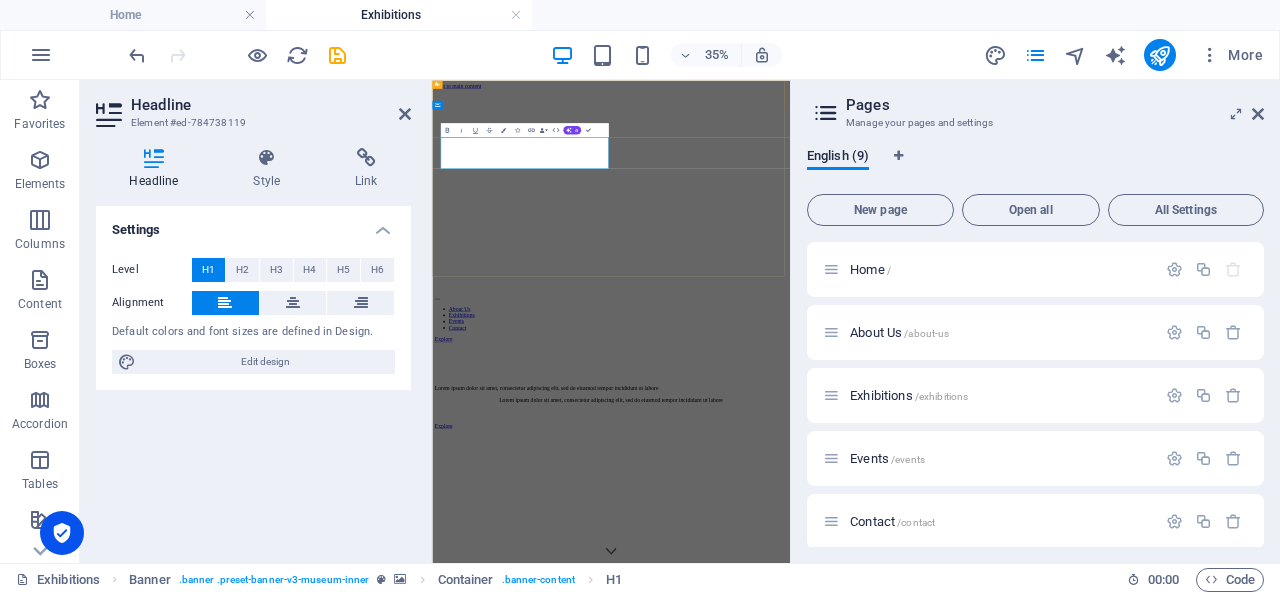 type 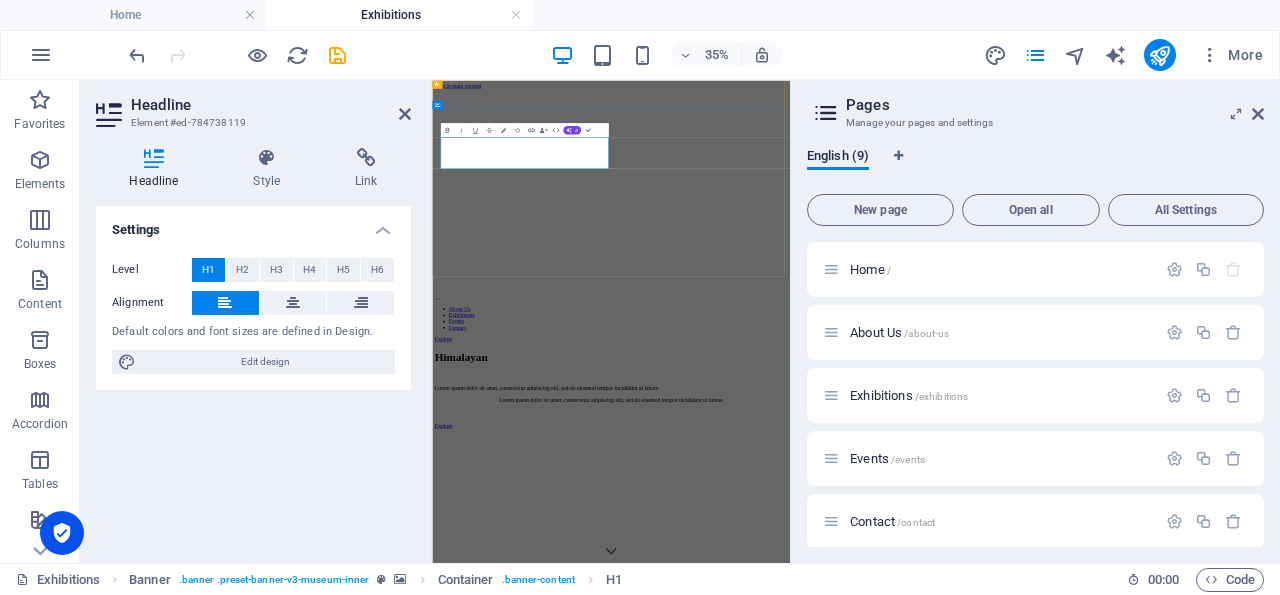 click on "Himalayan" at bounding box center [943, 871] 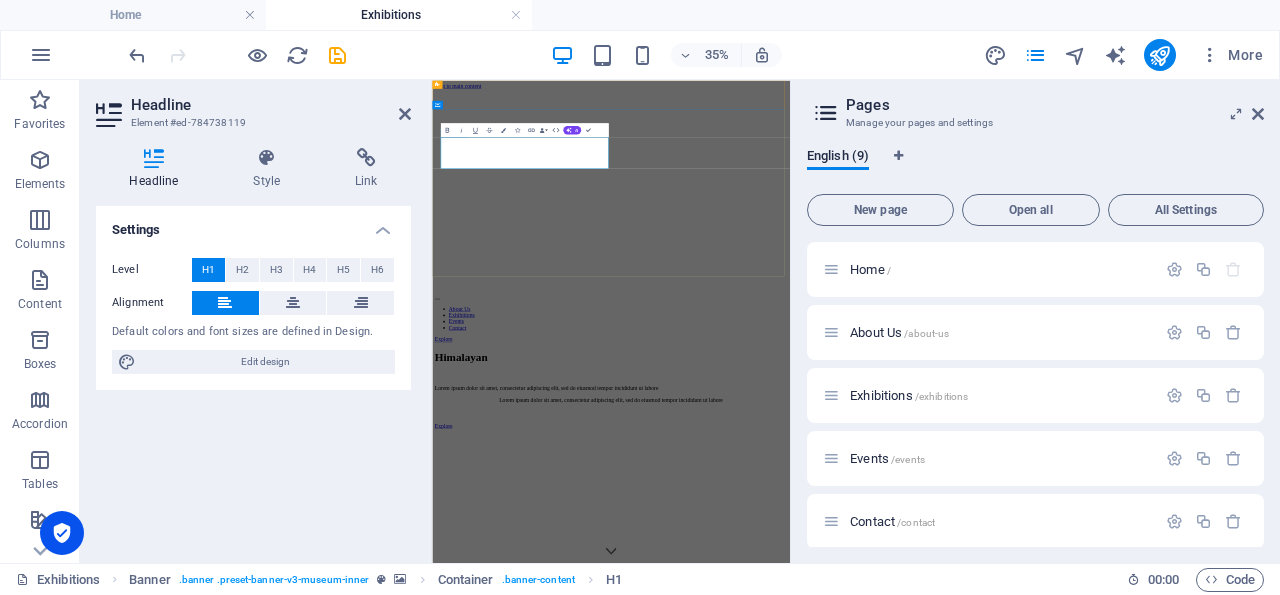 click on "Himalayan" at bounding box center (943, 871) 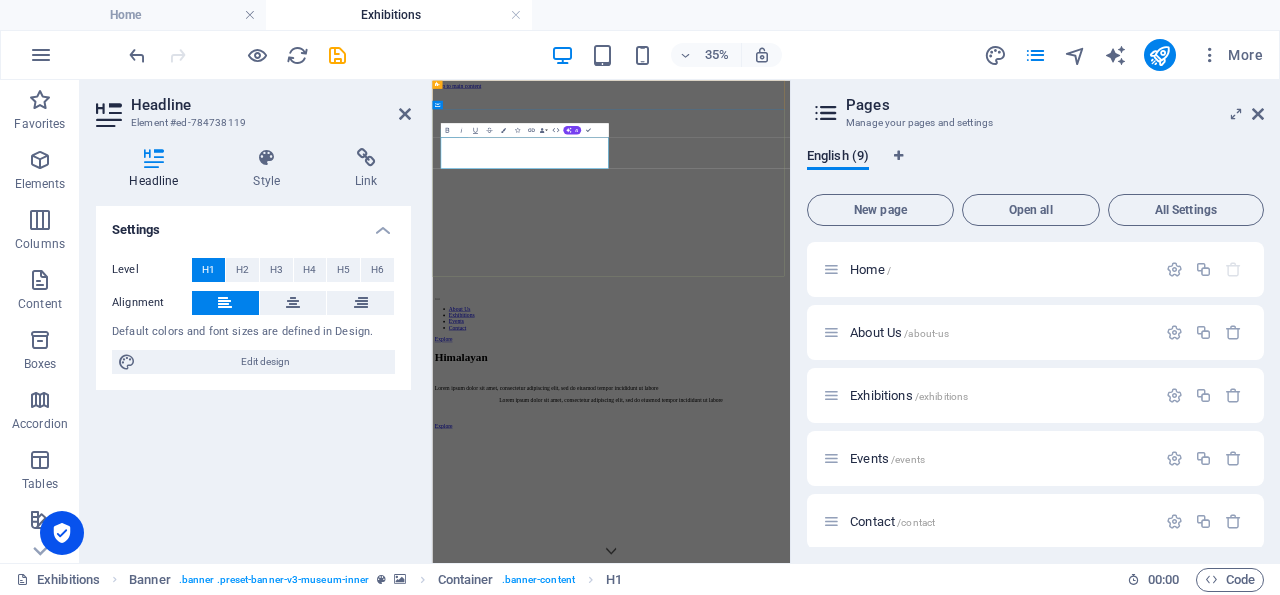 click on "​Himalayan" at bounding box center [943, 871] 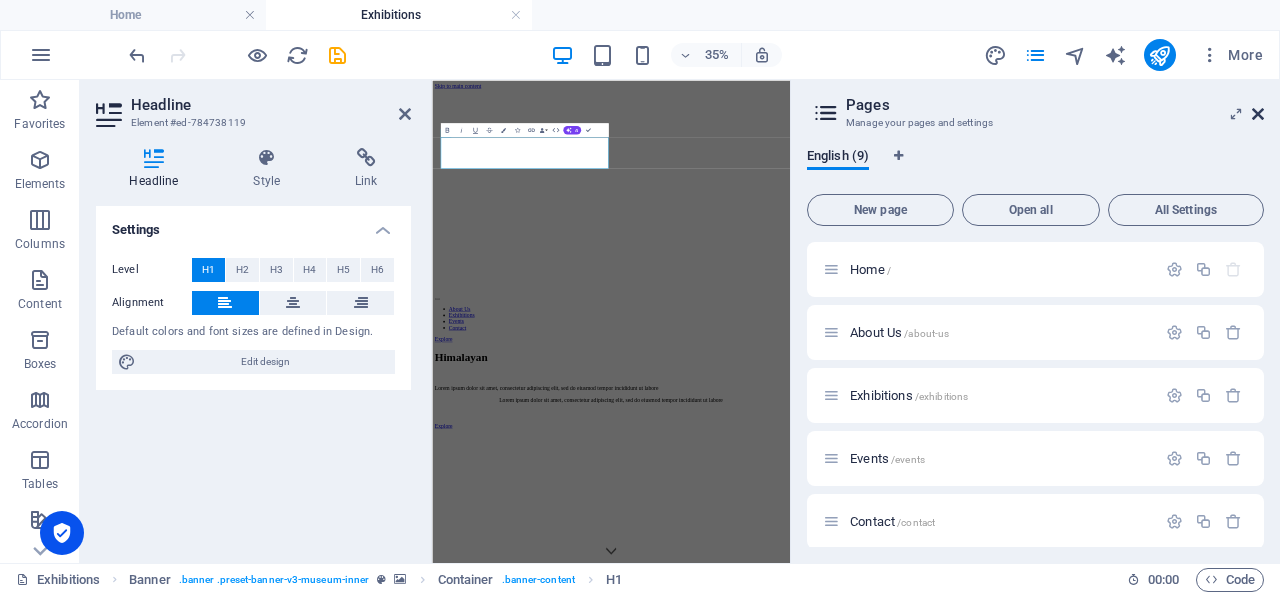 drag, startPoint x: 1259, startPoint y: 111, endPoint x: 972, endPoint y: 36, distance: 296.63782 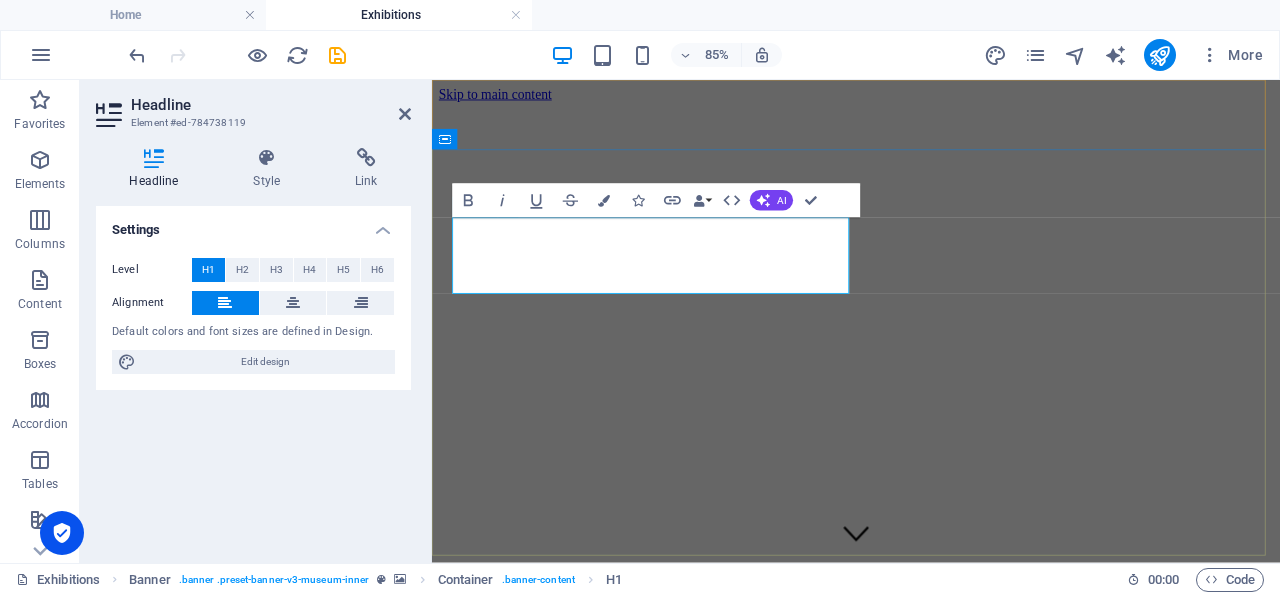 click on "​Himalayan" at bounding box center [931, 871] 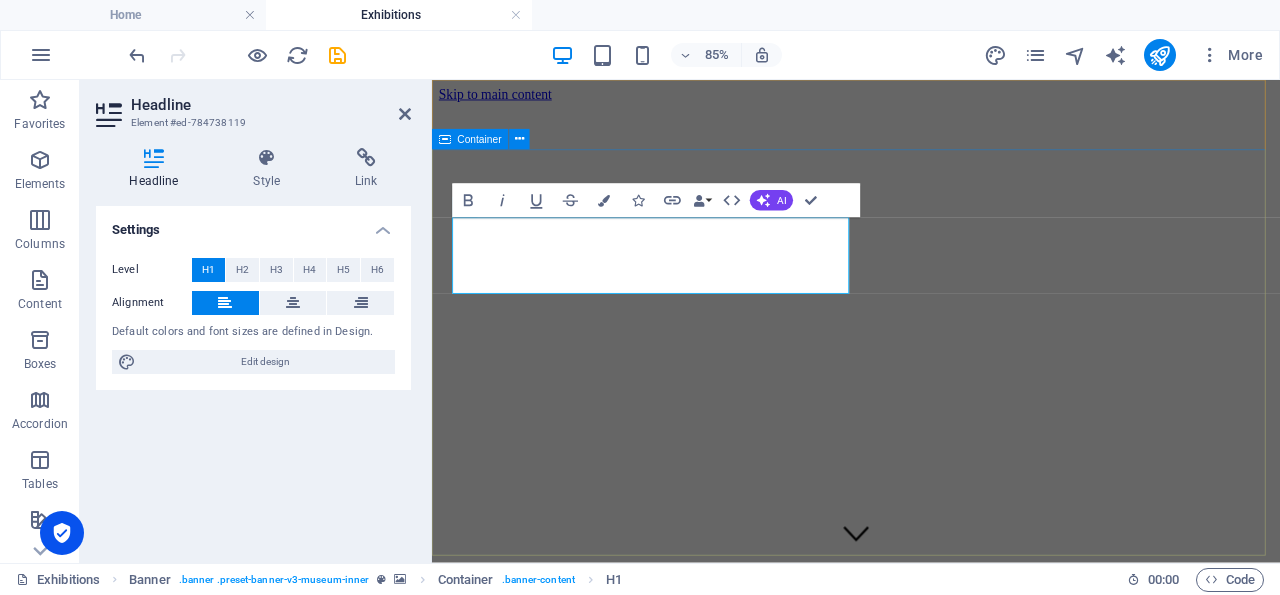 drag, startPoint x: 880, startPoint y: 289, endPoint x: 826, endPoint y: 323, distance: 63.812225 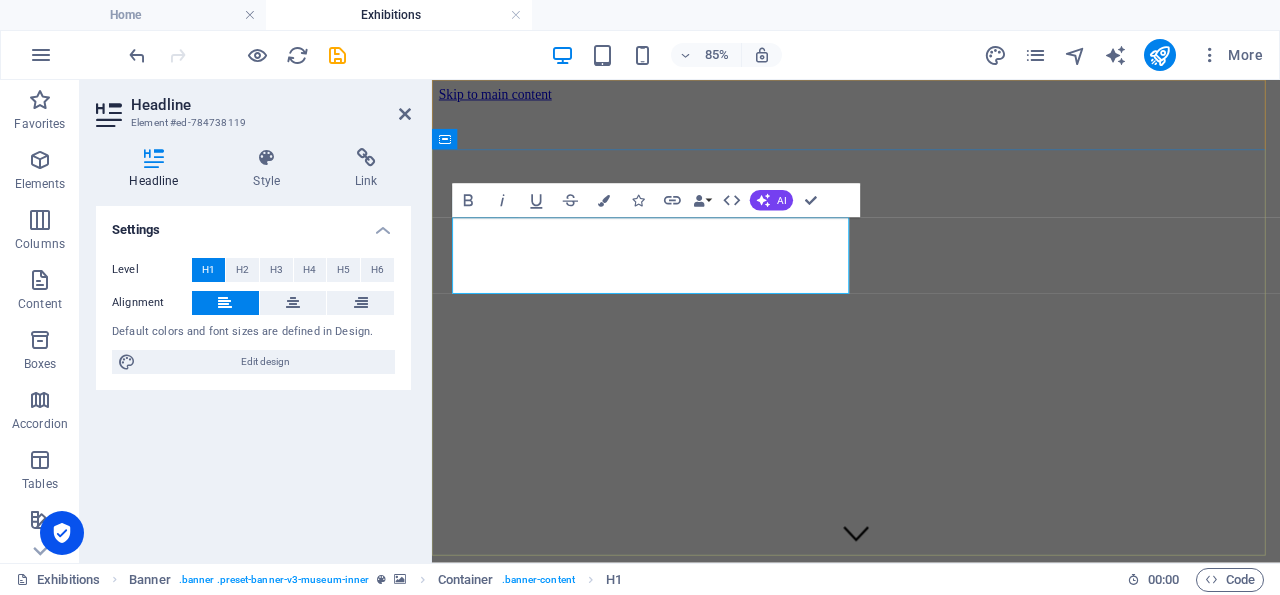 click on "​Himalayan" at bounding box center (931, 871) 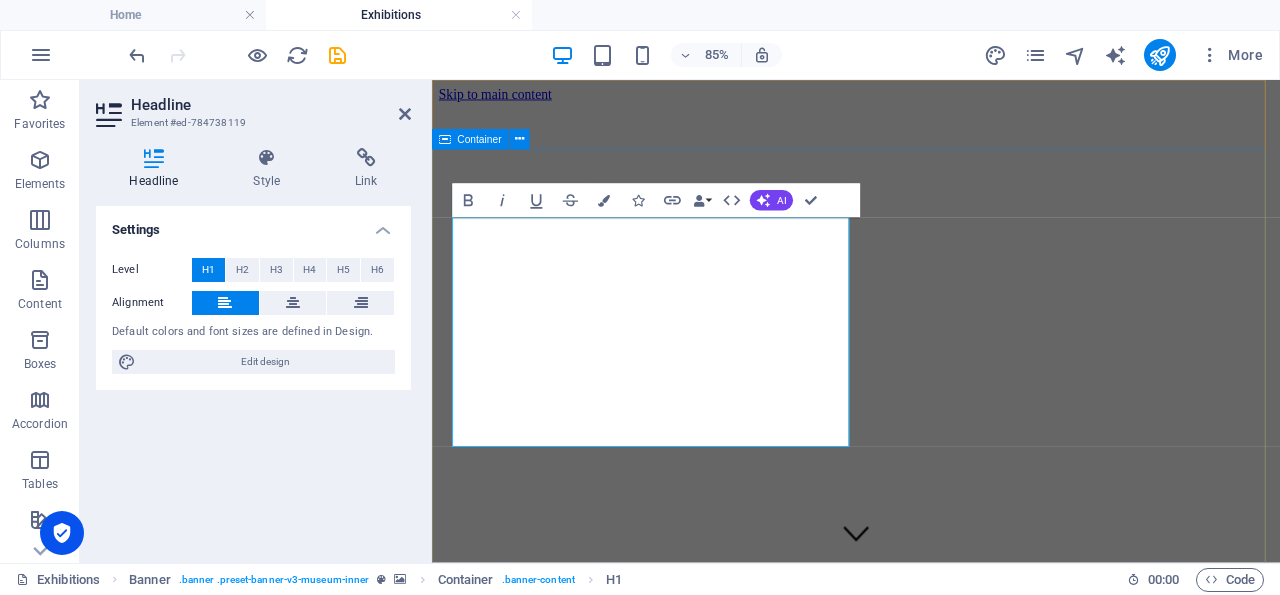 click on "Himalayan Poets Basecamp  Lorem ipsum dolor sit amet, consectetur adipiscing elit, sed do eiusmod tempor incididunt ut labore Lorem ipsum dolor sit amet, consectetur adipiscing elit, sed do eiusmod tempor incididunt ut labore Explore" at bounding box center (931, 1092) 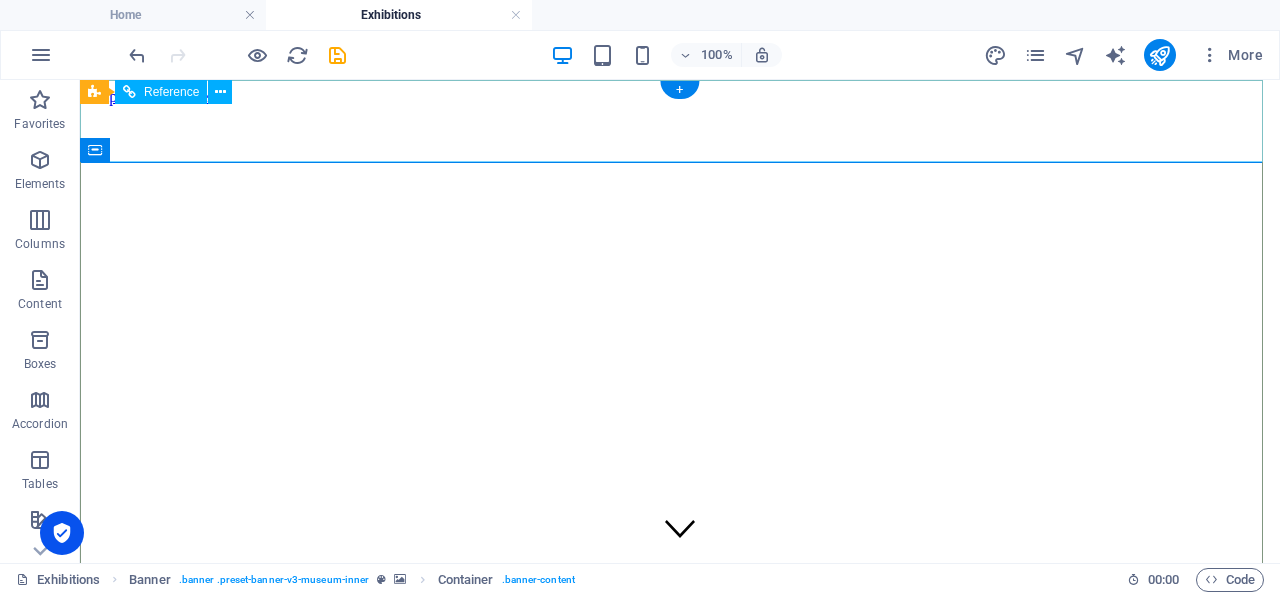 click at bounding box center [680, 816] 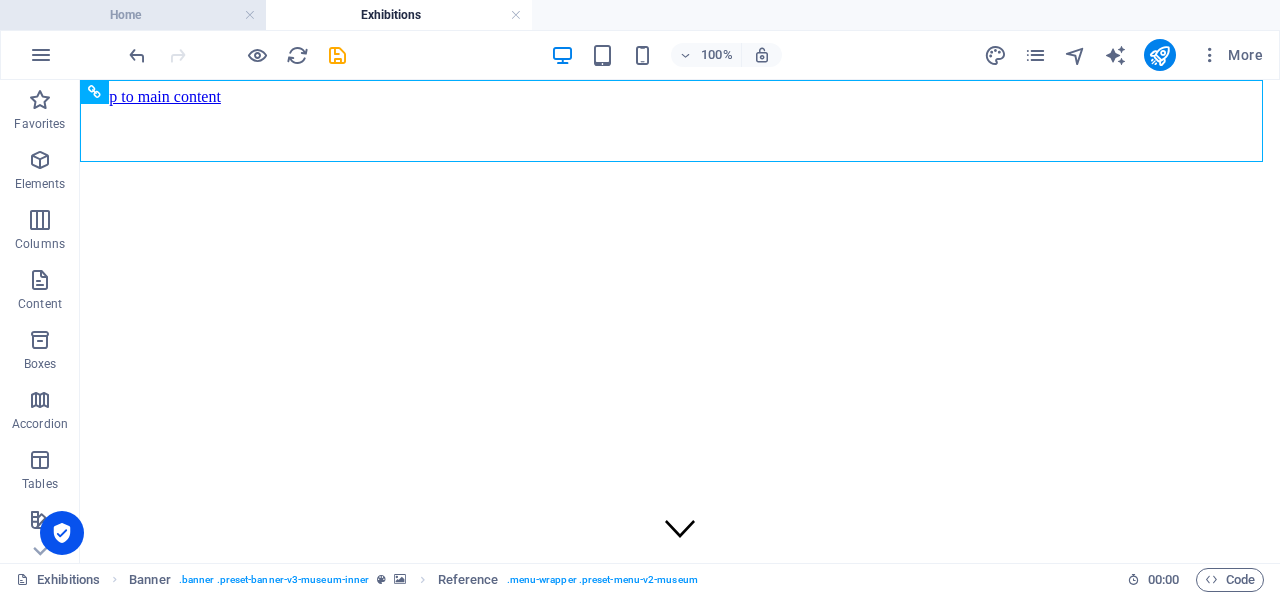 click on "Home" at bounding box center [133, 15] 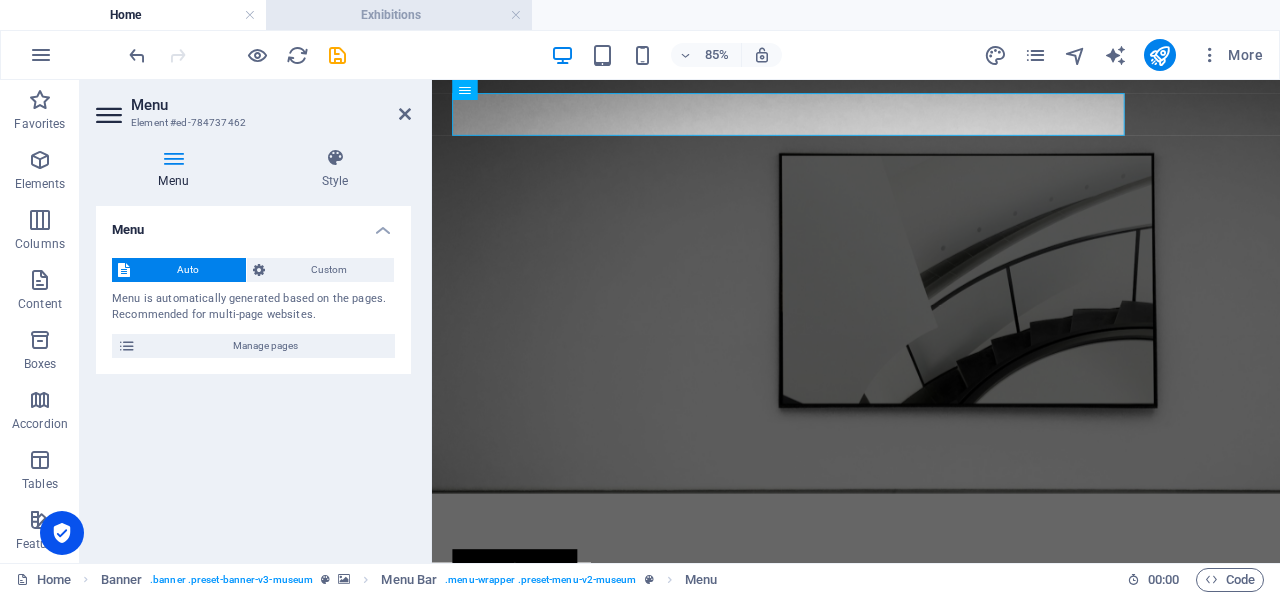 click on "Exhibitions" at bounding box center [399, 15] 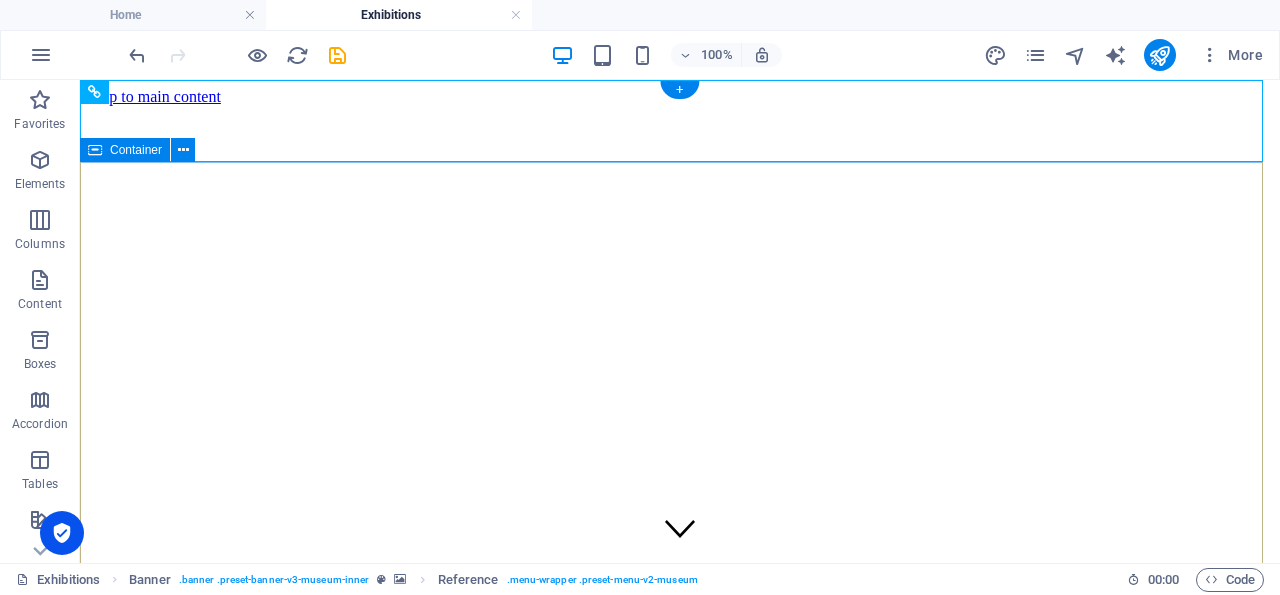 click on "Himalayan Poets Basecamp Lorem ipsum dolor sit amet, consectetur adipiscing elit, sed do eiusmod tempor incididunt ut labore Lorem ipsum dolor sit amet, consectetur adipiscing elit, sed do eiusmod tempor incididunt ut labore Explore" at bounding box center (680, 1092) 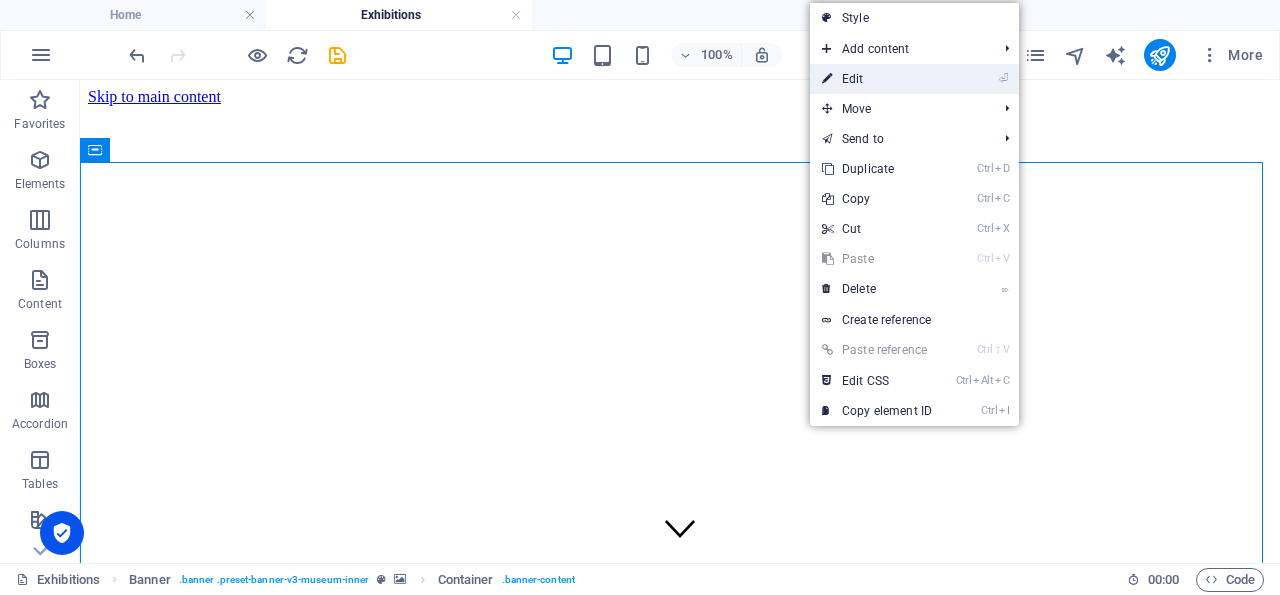 click on "⏎  Edit" at bounding box center (877, 79) 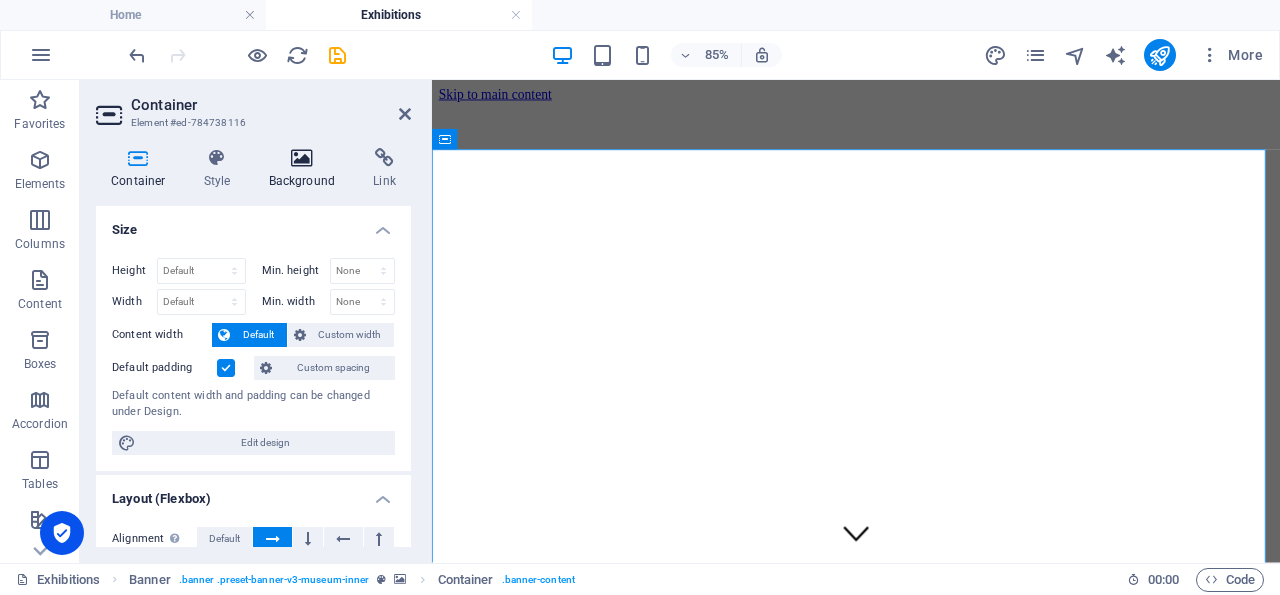 click on "Background" at bounding box center (306, 169) 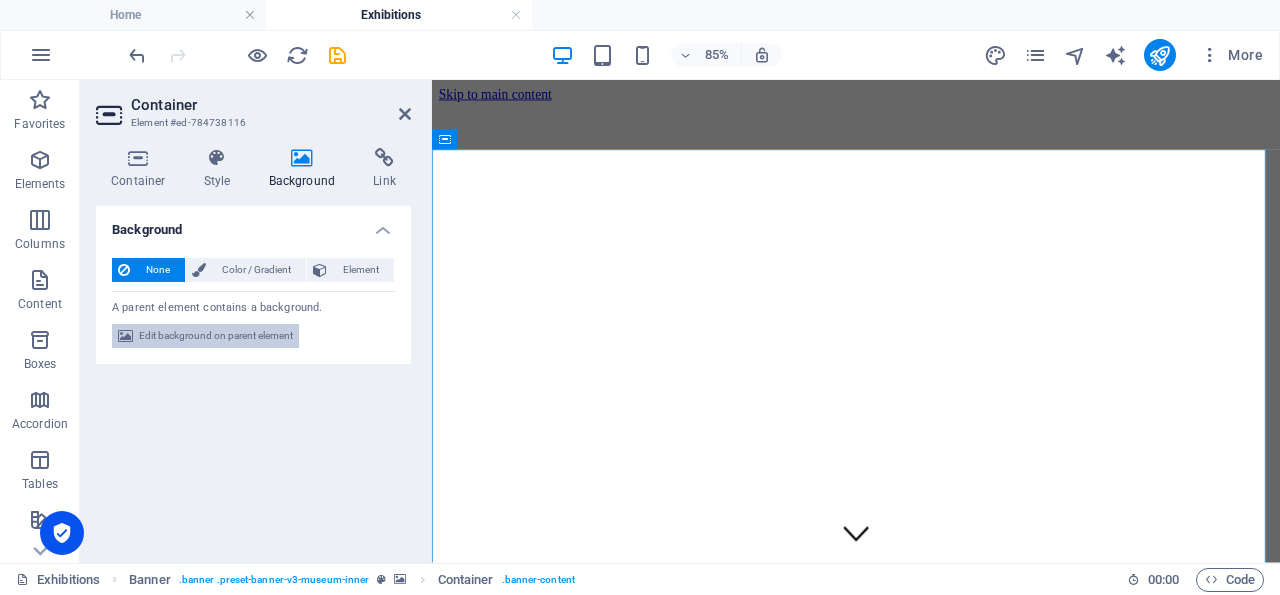 click on "Edit background on parent element" at bounding box center [216, 336] 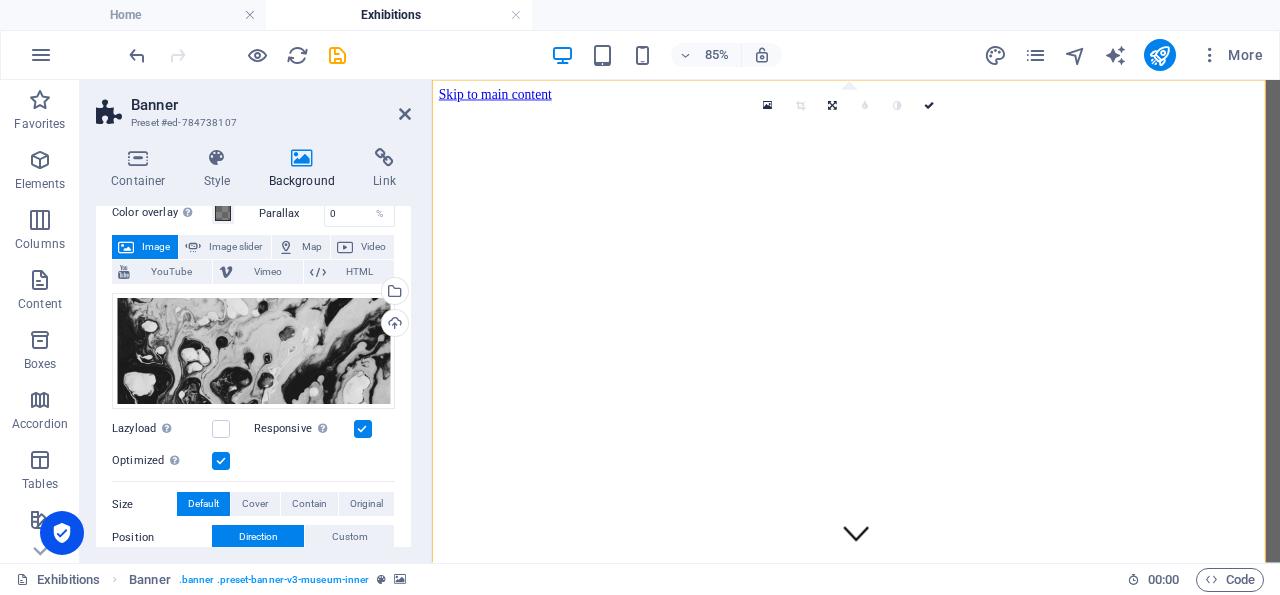 scroll, scrollTop: 0, scrollLeft: 0, axis: both 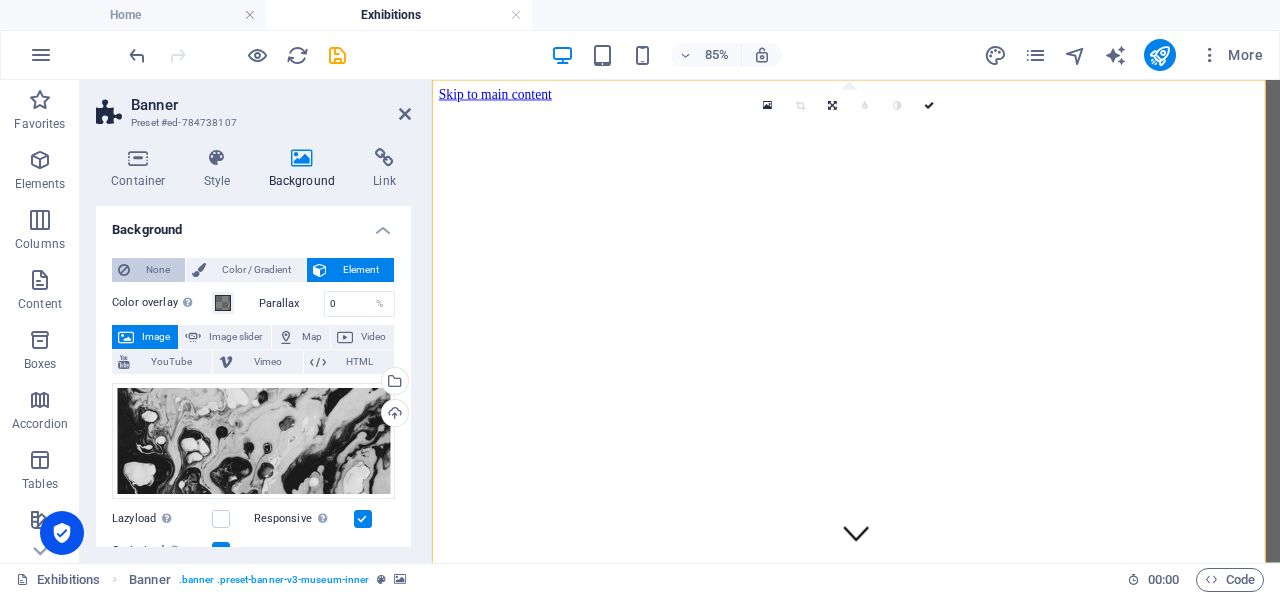 click on "None" at bounding box center [157, 270] 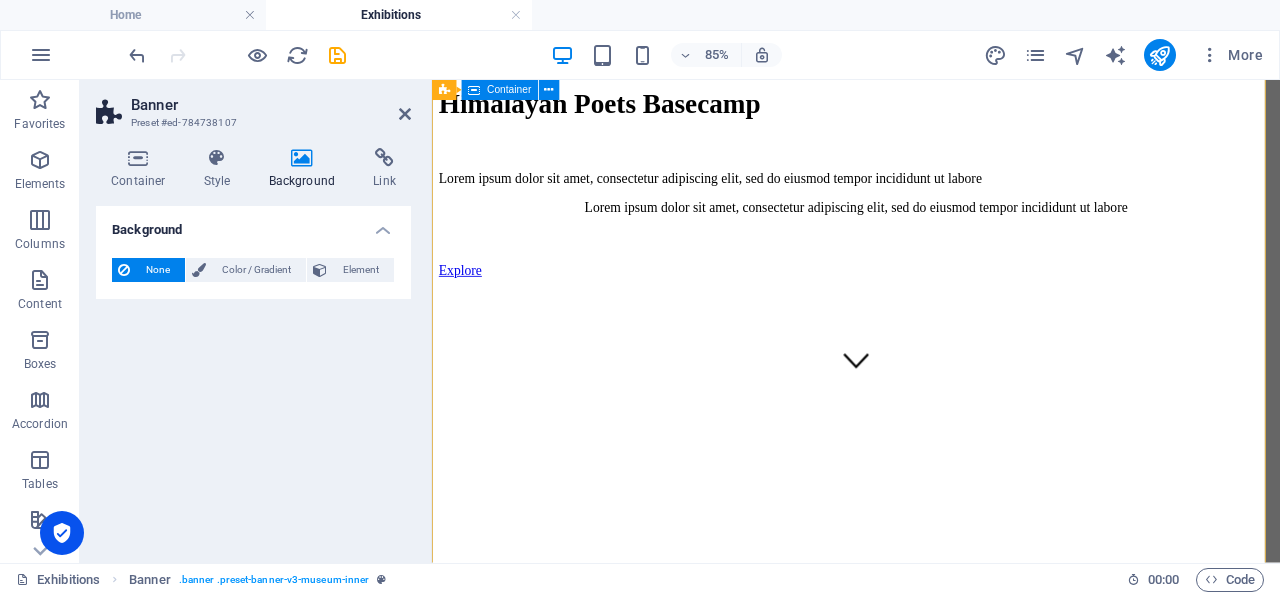 scroll, scrollTop: 0, scrollLeft: 0, axis: both 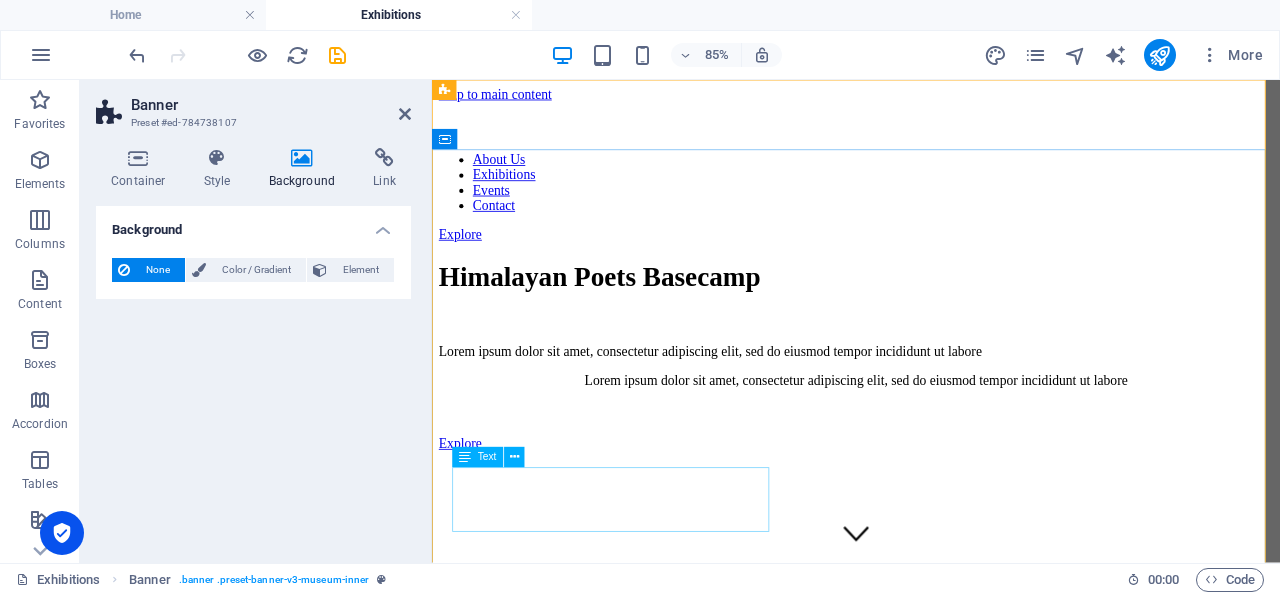click on "Lorem ipsum dolor sit amet, consectetur adipiscing elit, sed do eiusmod tempor incididunt ut labore" at bounding box center [931, 400] 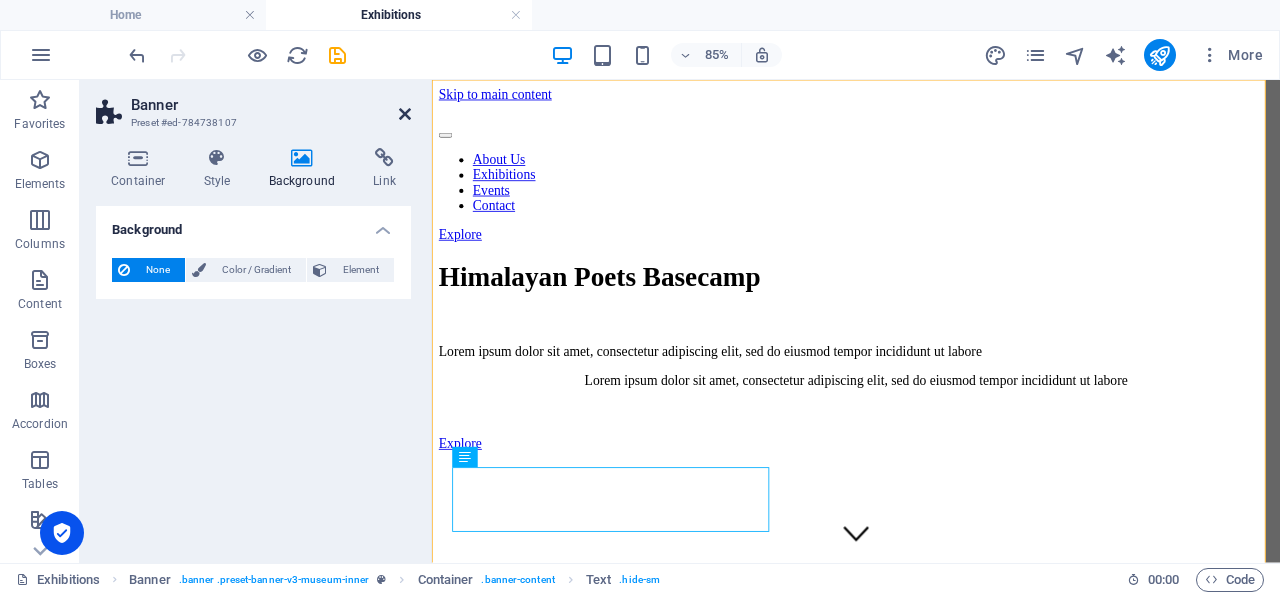 click at bounding box center [405, 114] 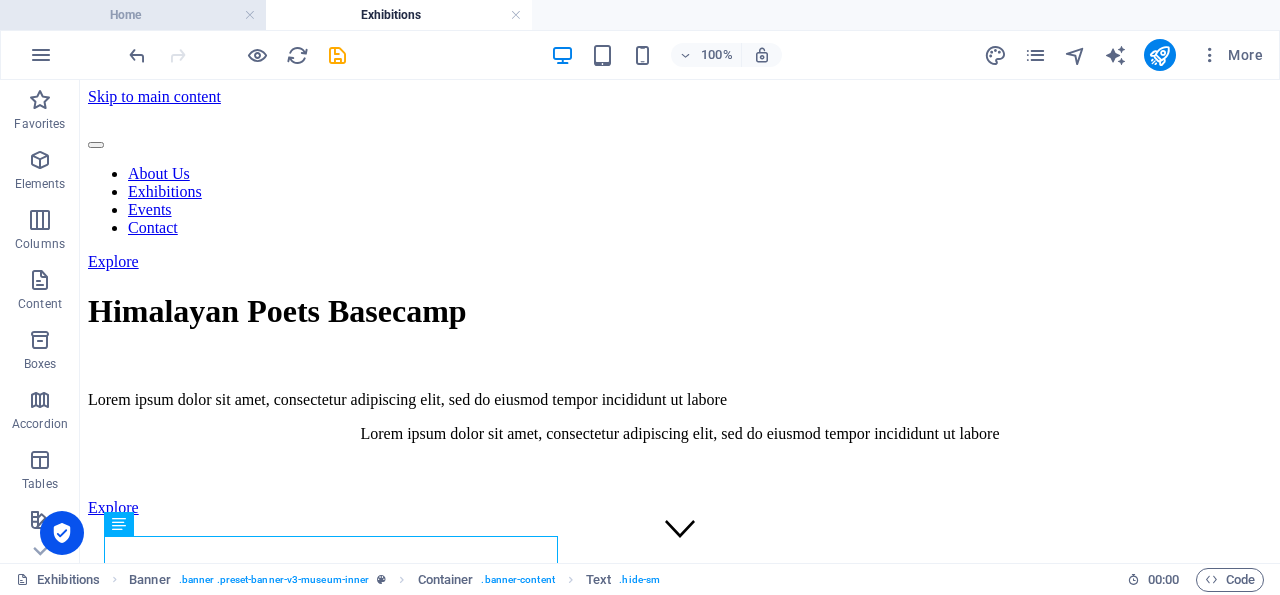 click on "Home" at bounding box center [133, 15] 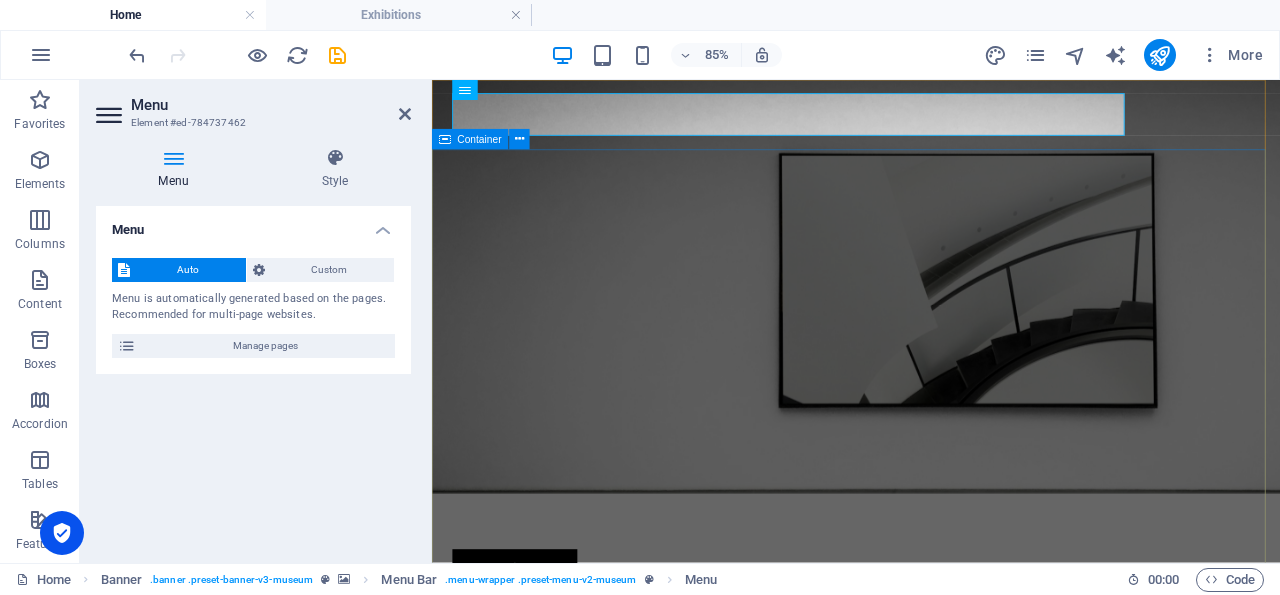 click on "VIA POETICA 2025" at bounding box center [931, 851] 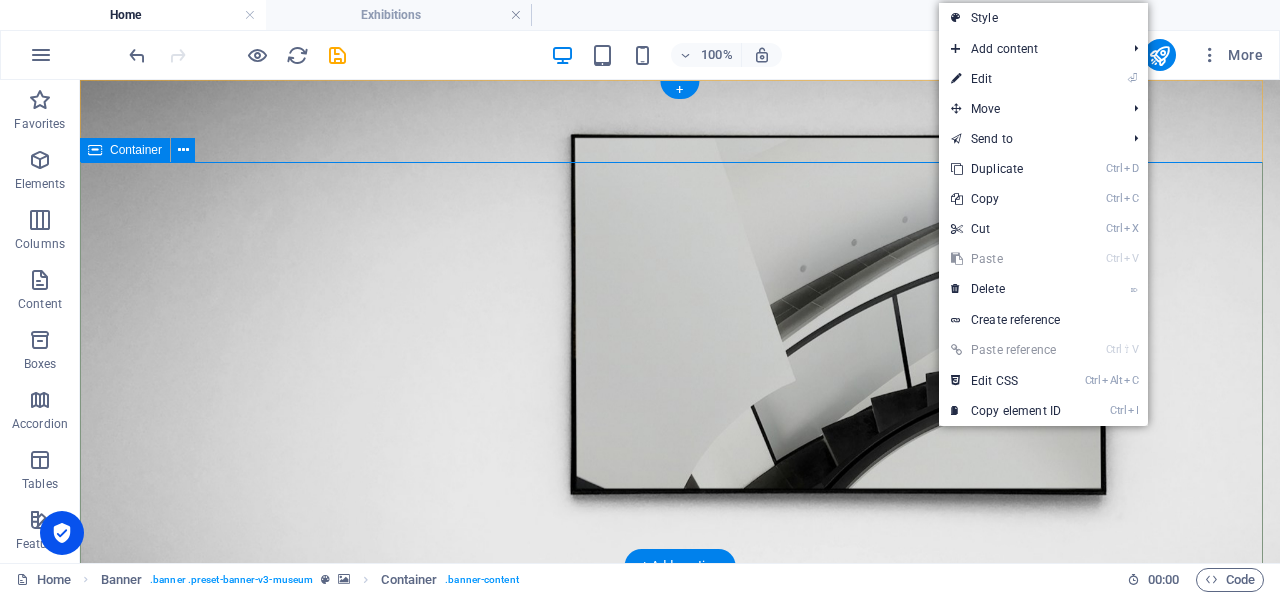 click on "VIA POETICA 2025" at bounding box center (680, 851) 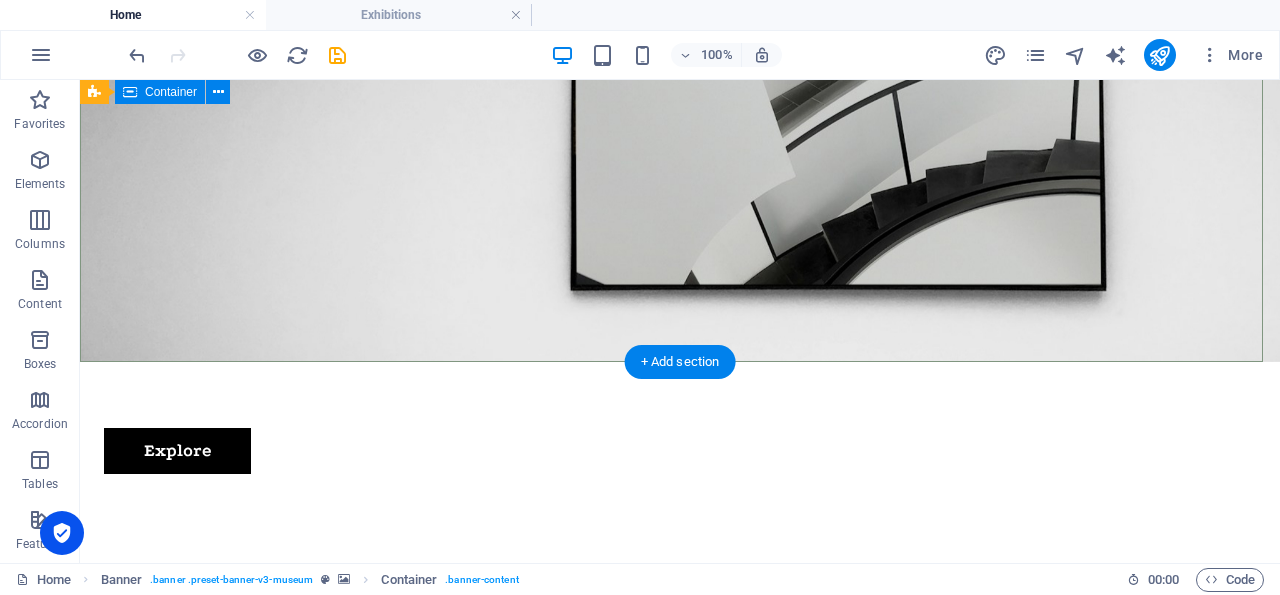 scroll, scrollTop: 0, scrollLeft: 0, axis: both 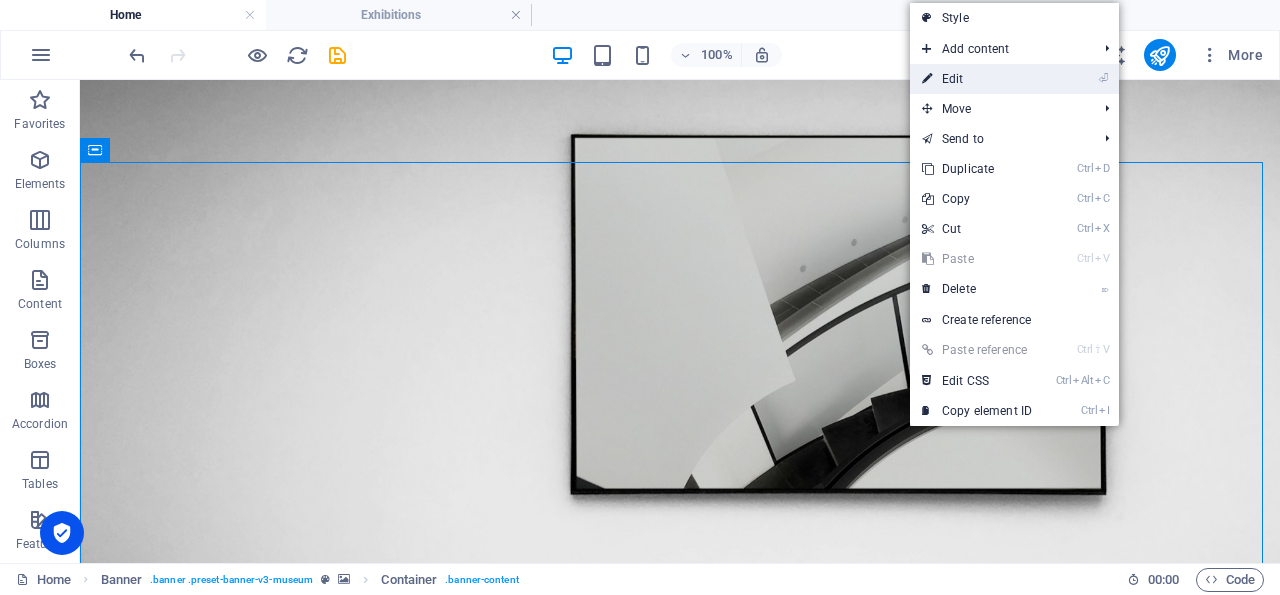 click on "⏎  Edit" at bounding box center [977, 79] 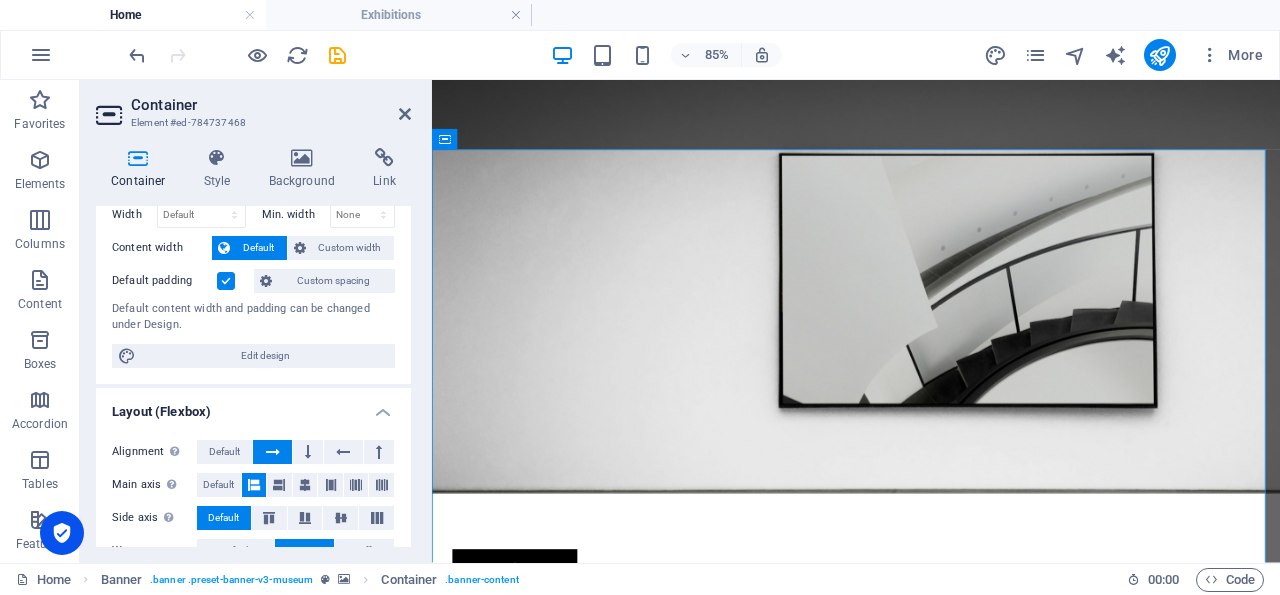 scroll, scrollTop: 0, scrollLeft: 0, axis: both 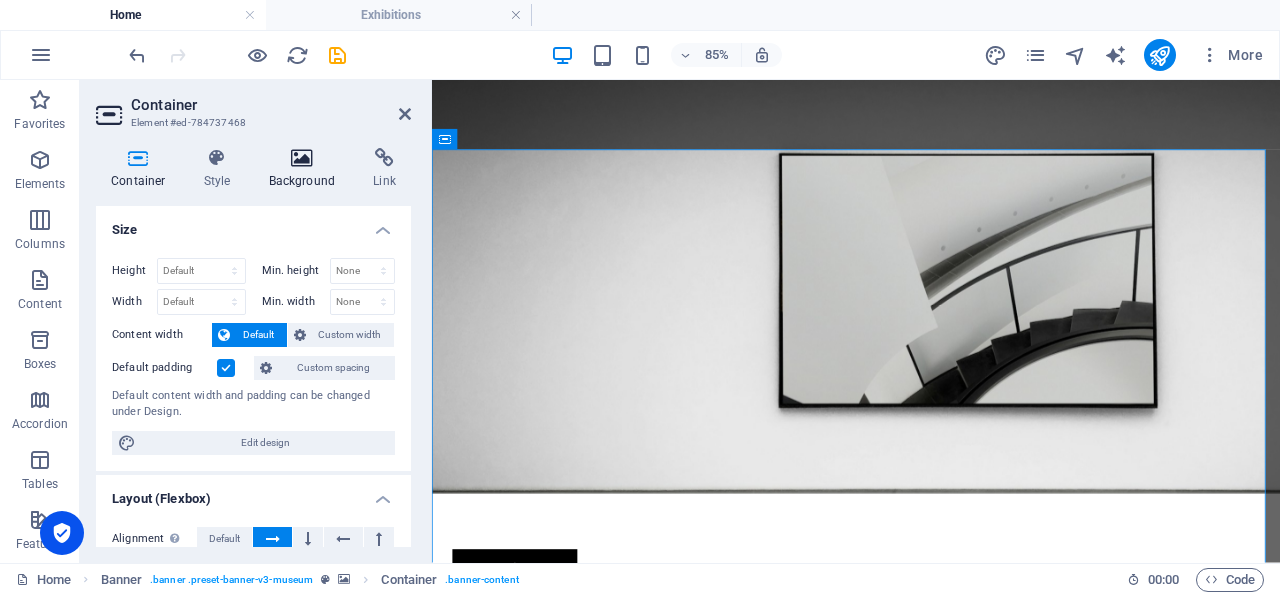 click at bounding box center (302, 158) 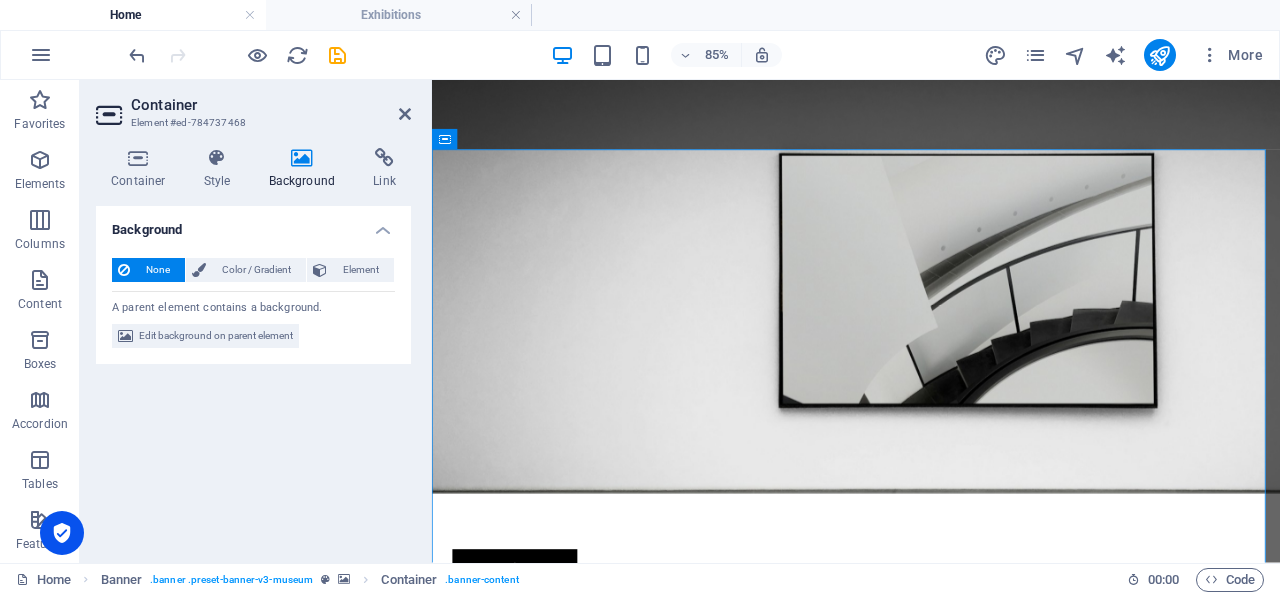 click on "None" at bounding box center [157, 270] 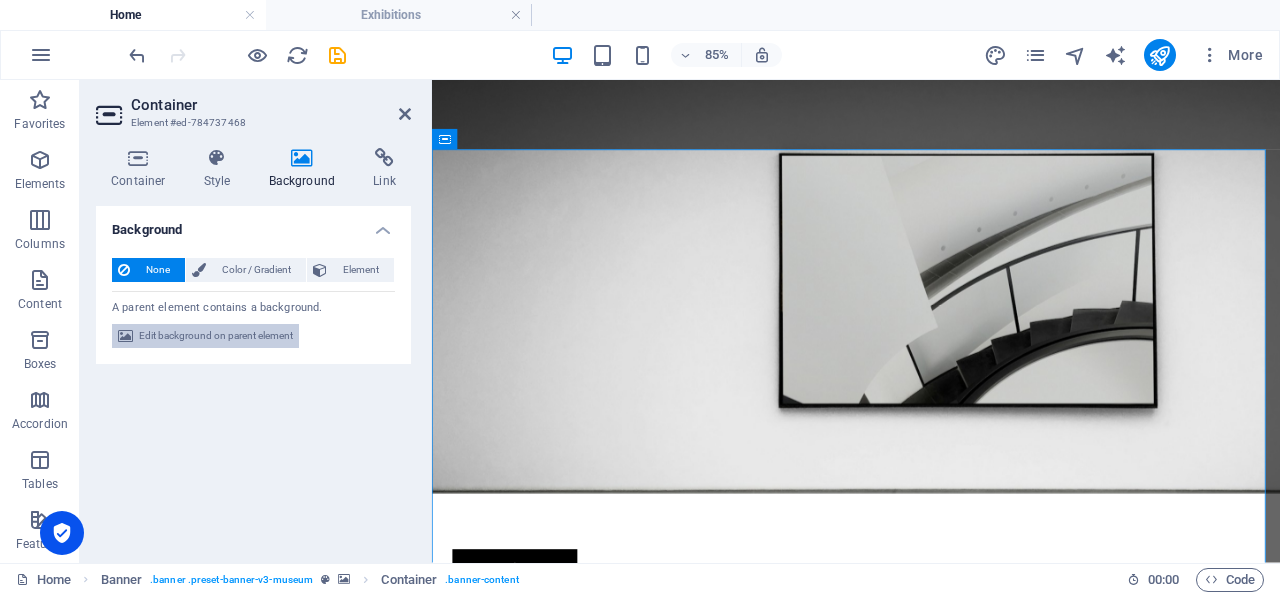 click on "Edit background on parent element" at bounding box center (216, 336) 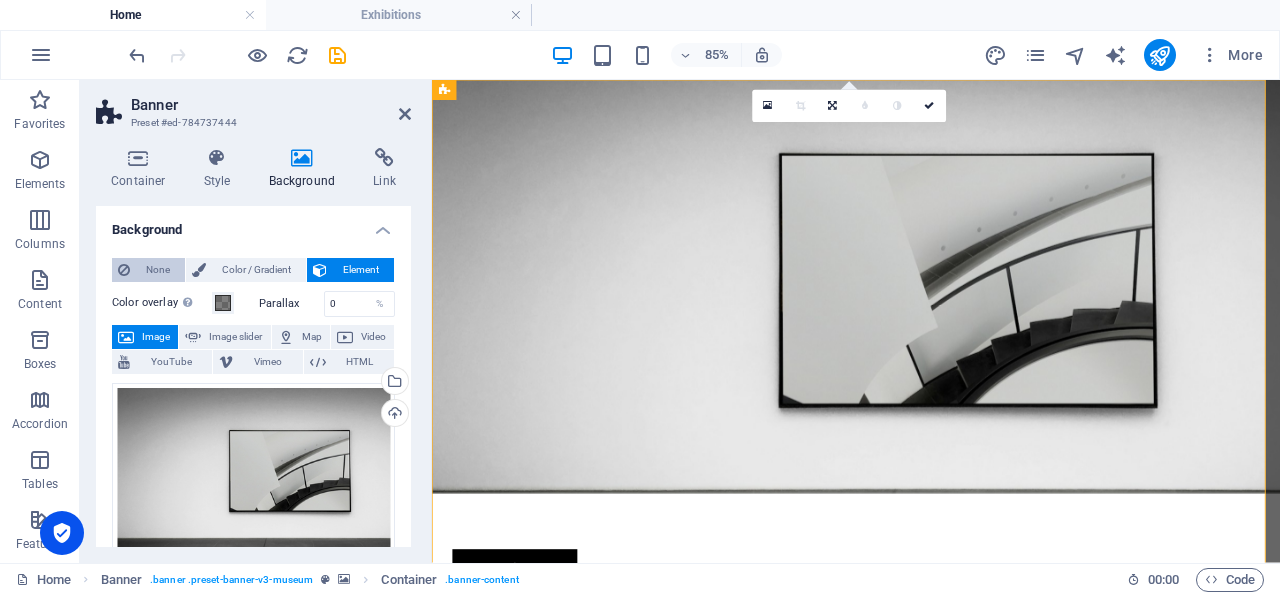 click on "None" at bounding box center (157, 270) 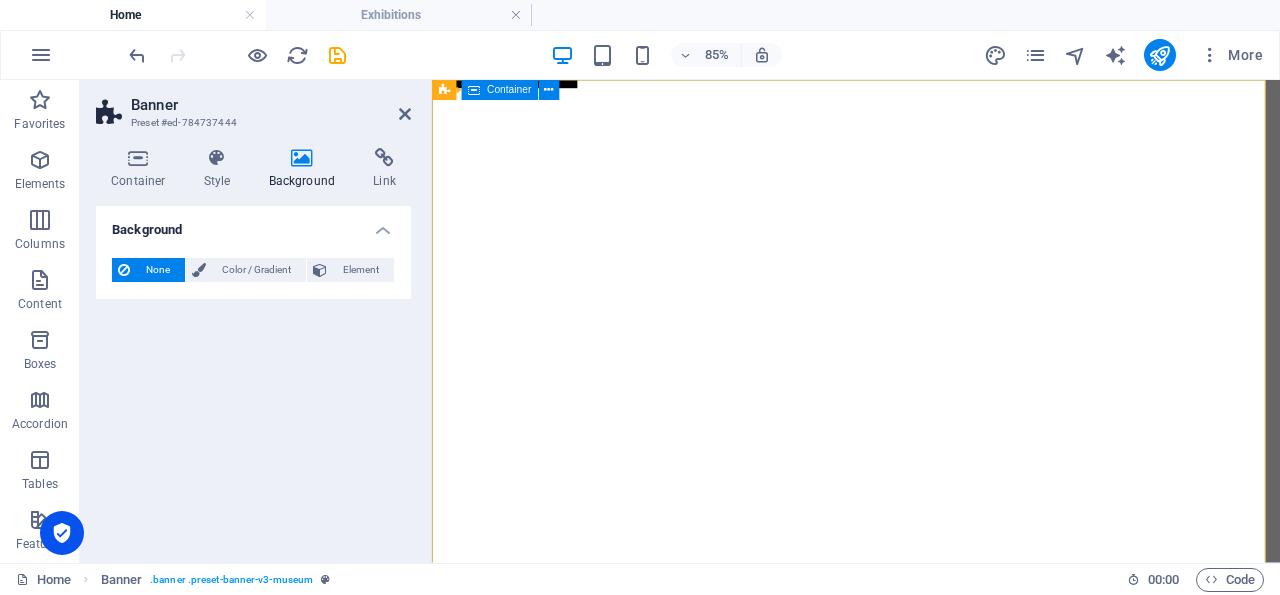 scroll, scrollTop: 0, scrollLeft: 0, axis: both 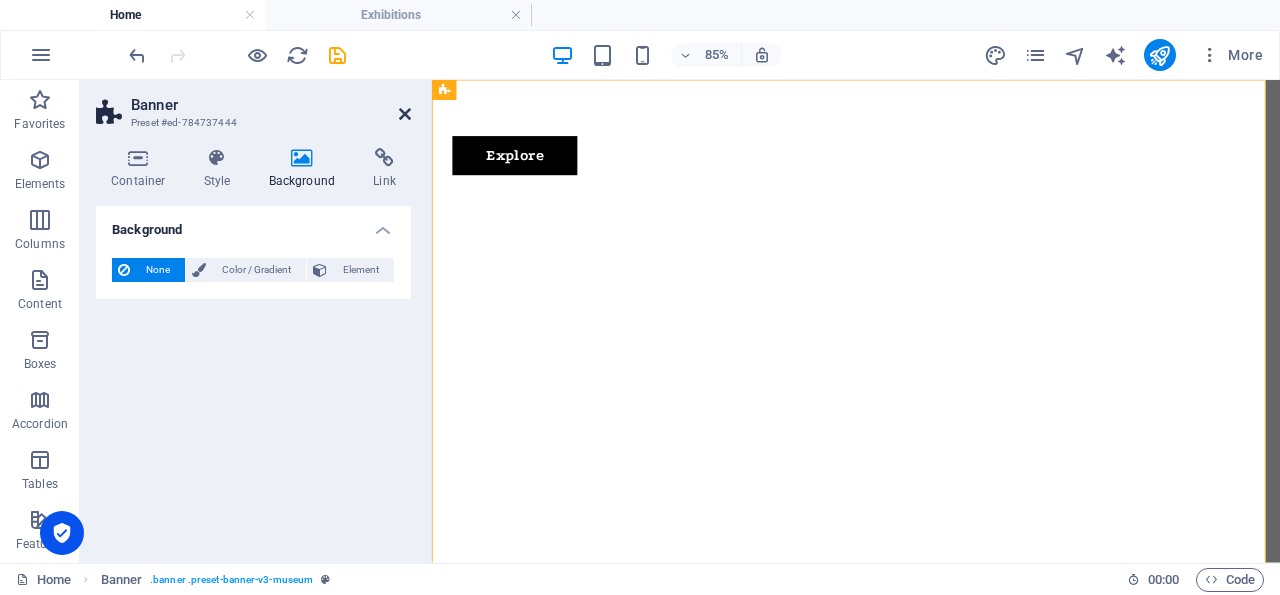 click at bounding box center (405, 114) 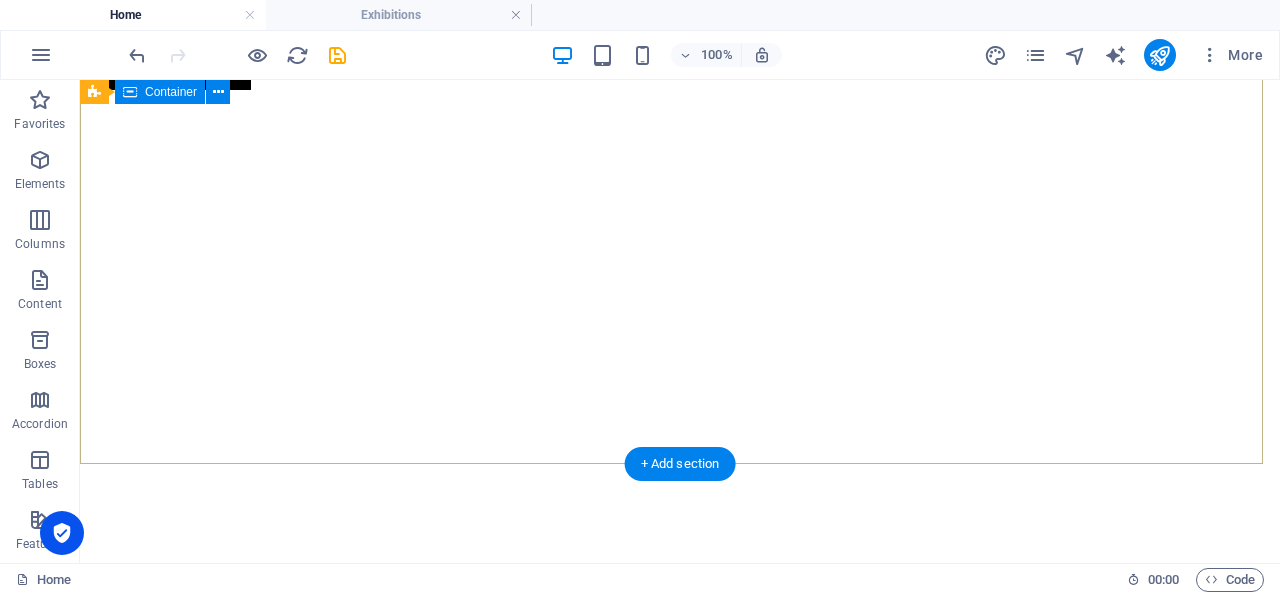 scroll, scrollTop: 0, scrollLeft: 0, axis: both 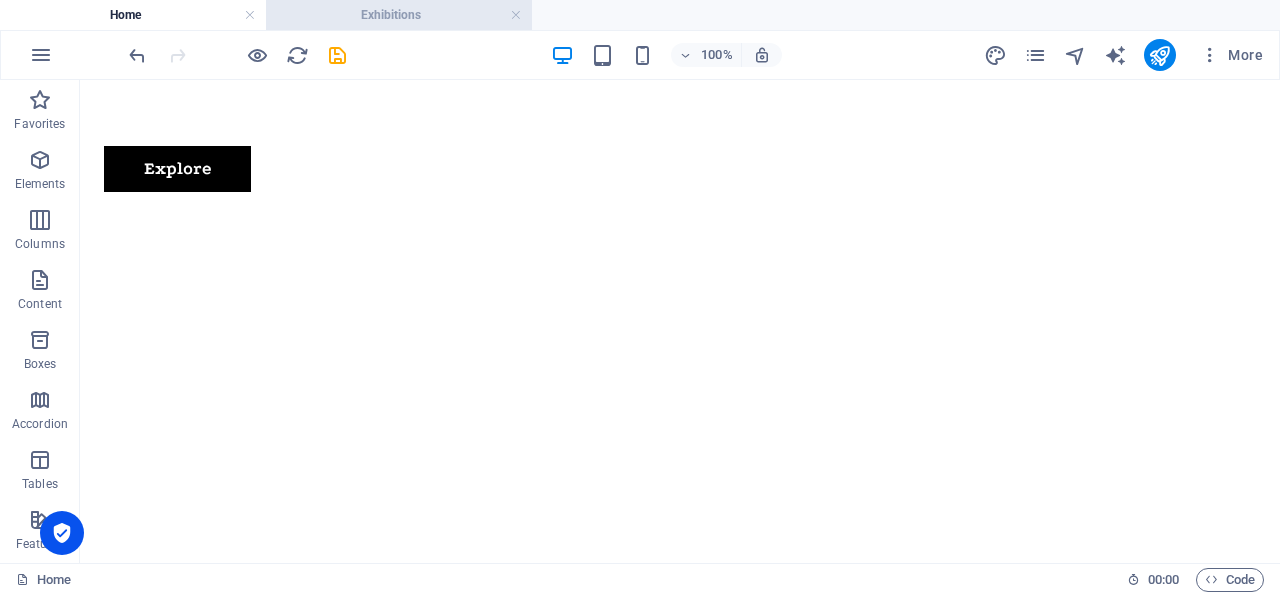 click on "Exhibitions" at bounding box center [399, 15] 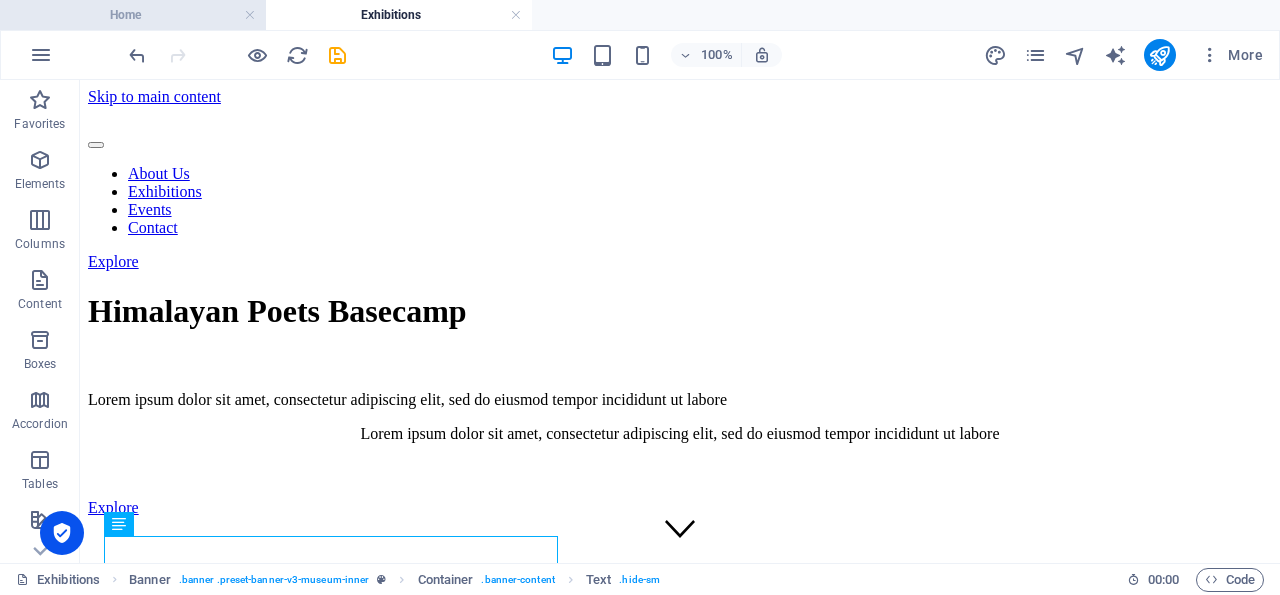 click on "Home" at bounding box center (133, 15) 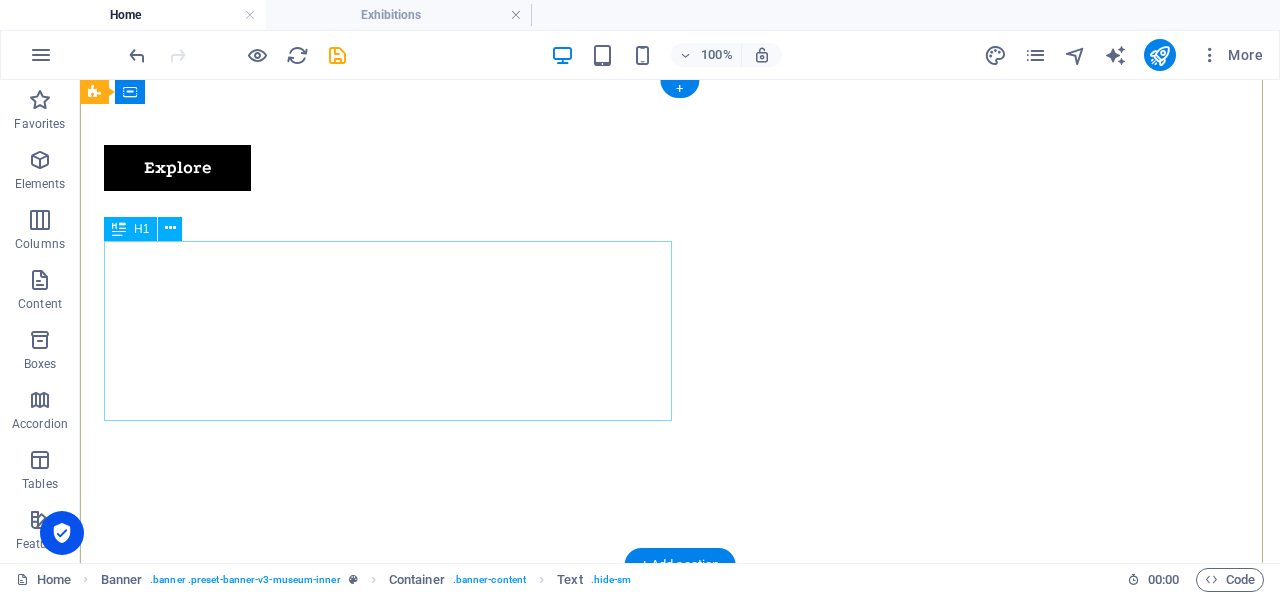 scroll, scrollTop: 0, scrollLeft: 0, axis: both 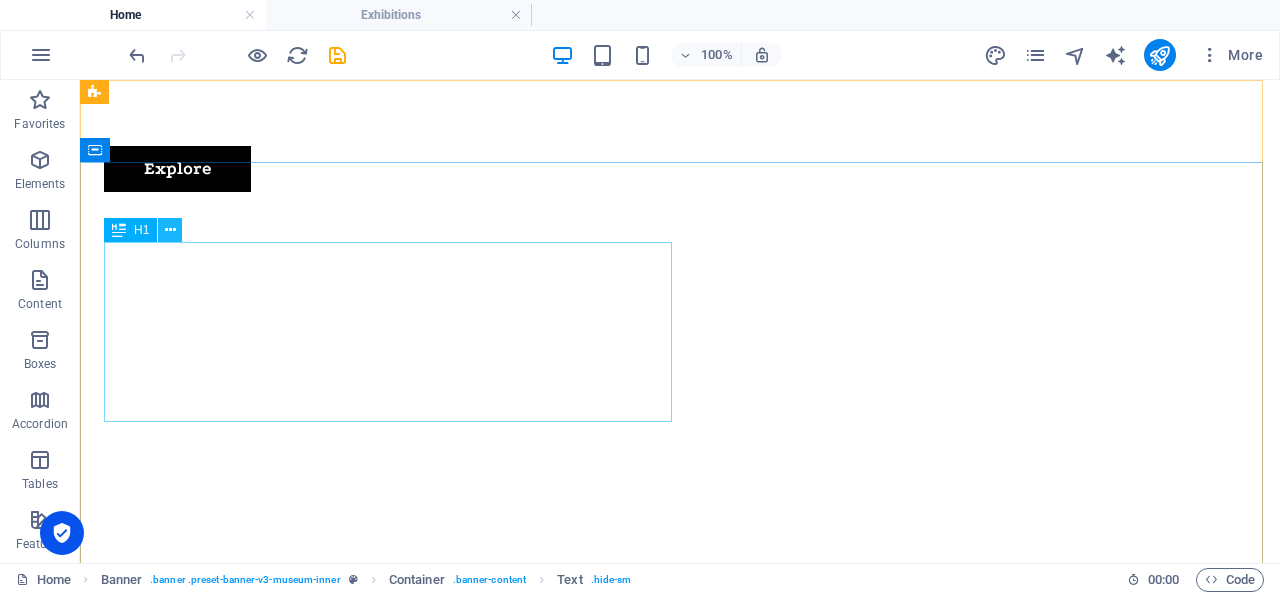 click at bounding box center [170, 230] 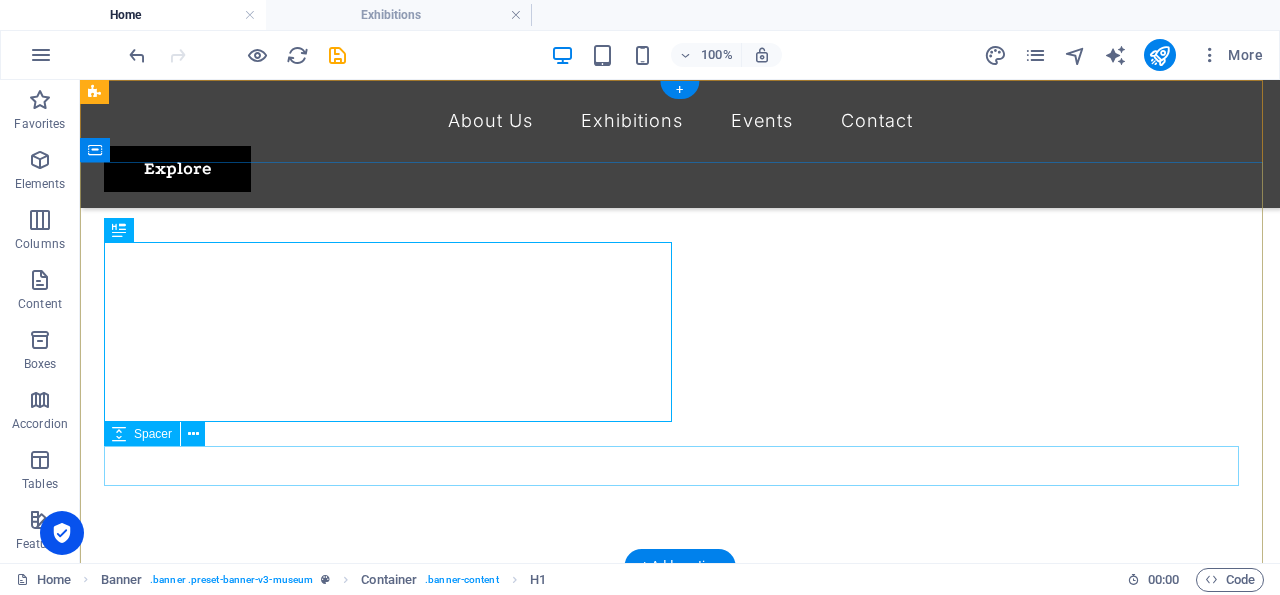 scroll, scrollTop: 102, scrollLeft: 0, axis: vertical 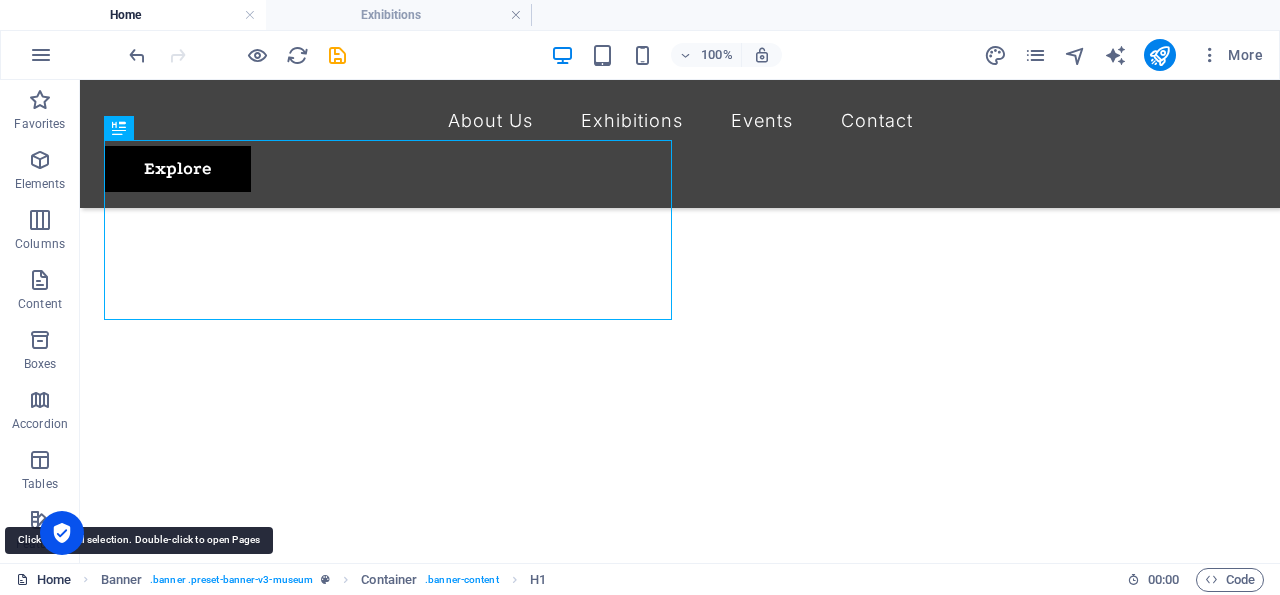 click on "Home" at bounding box center [43, 580] 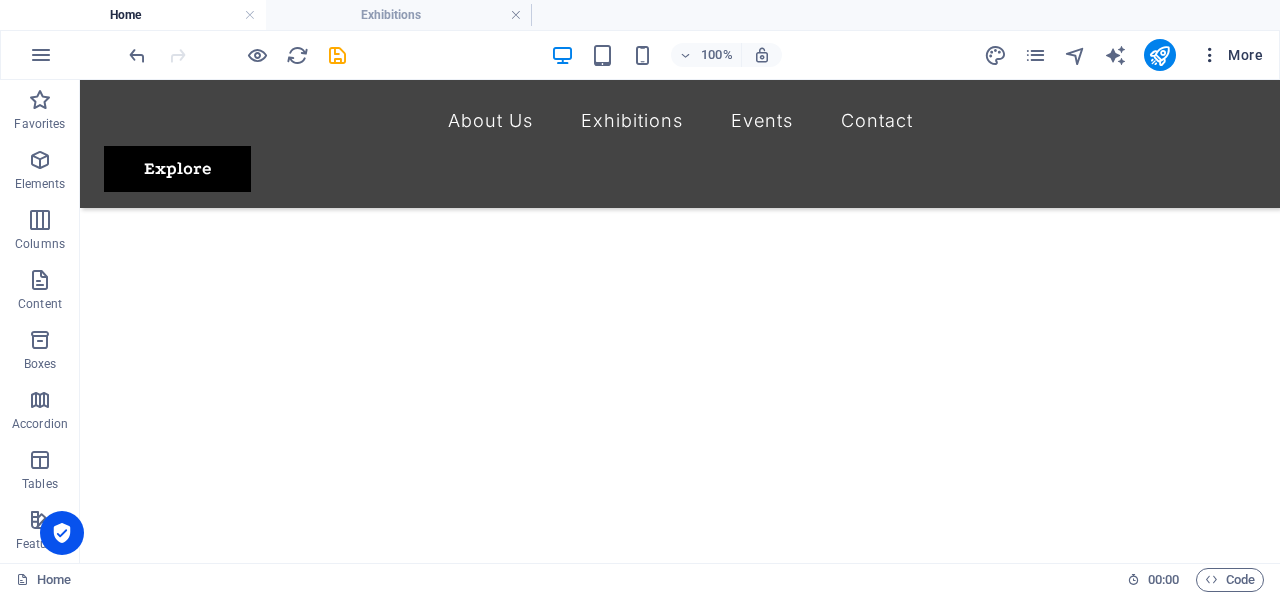 click on "More" at bounding box center (1231, 55) 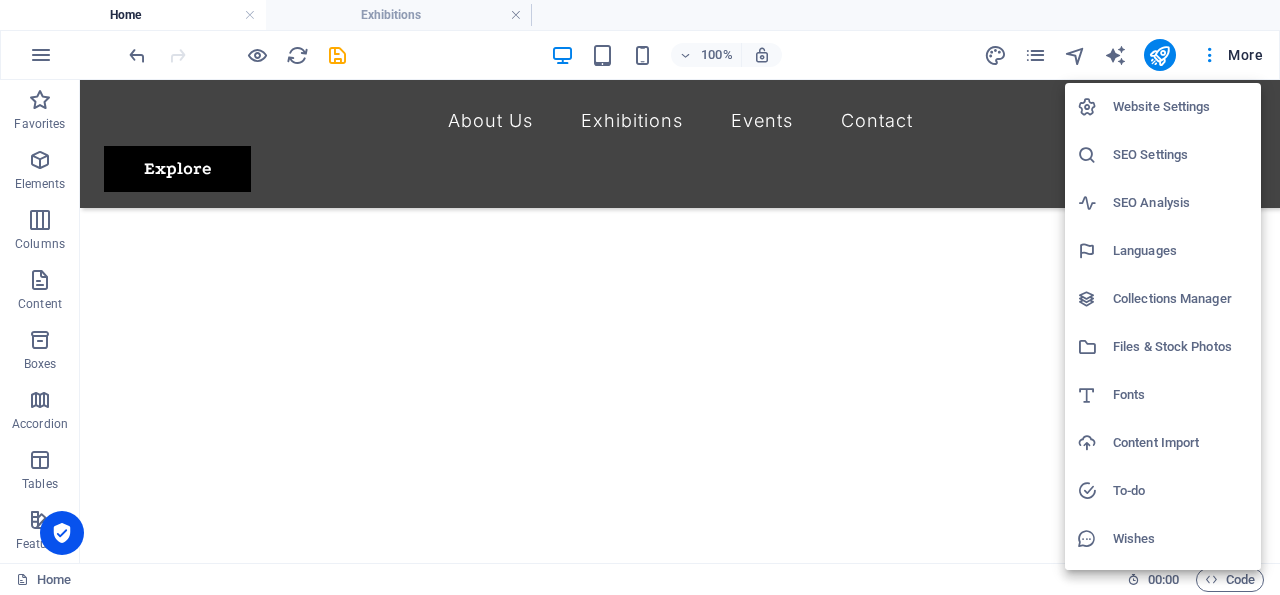 click on "Website Settings" at bounding box center (1181, 107) 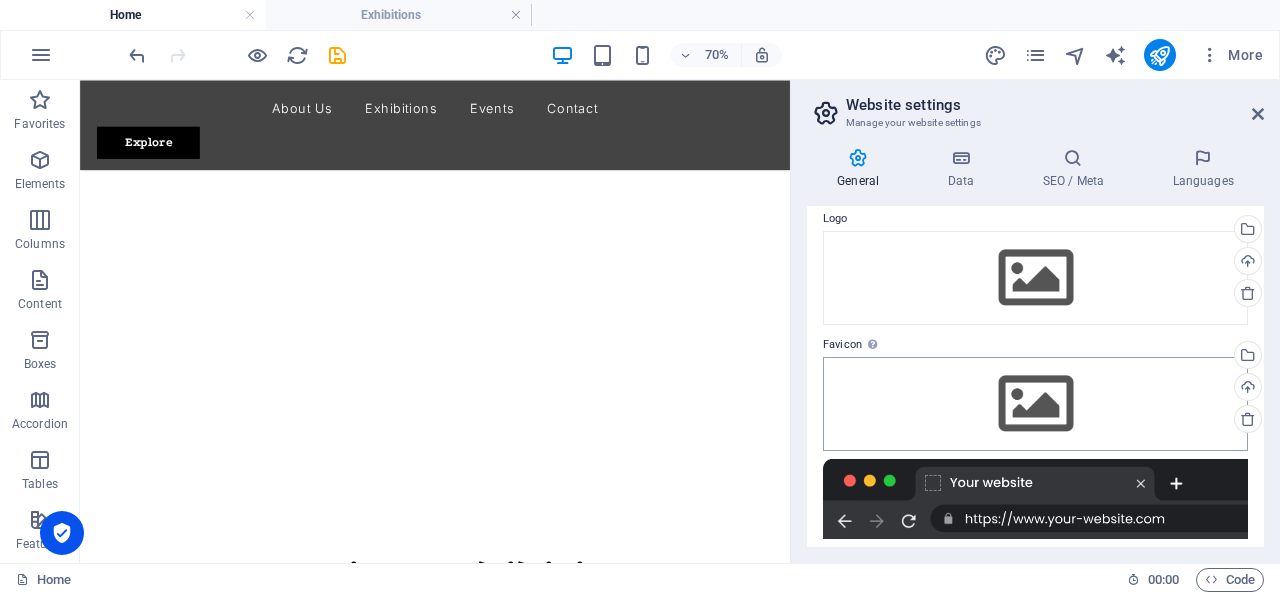 scroll, scrollTop: 0, scrollLeft: 0, axis: both 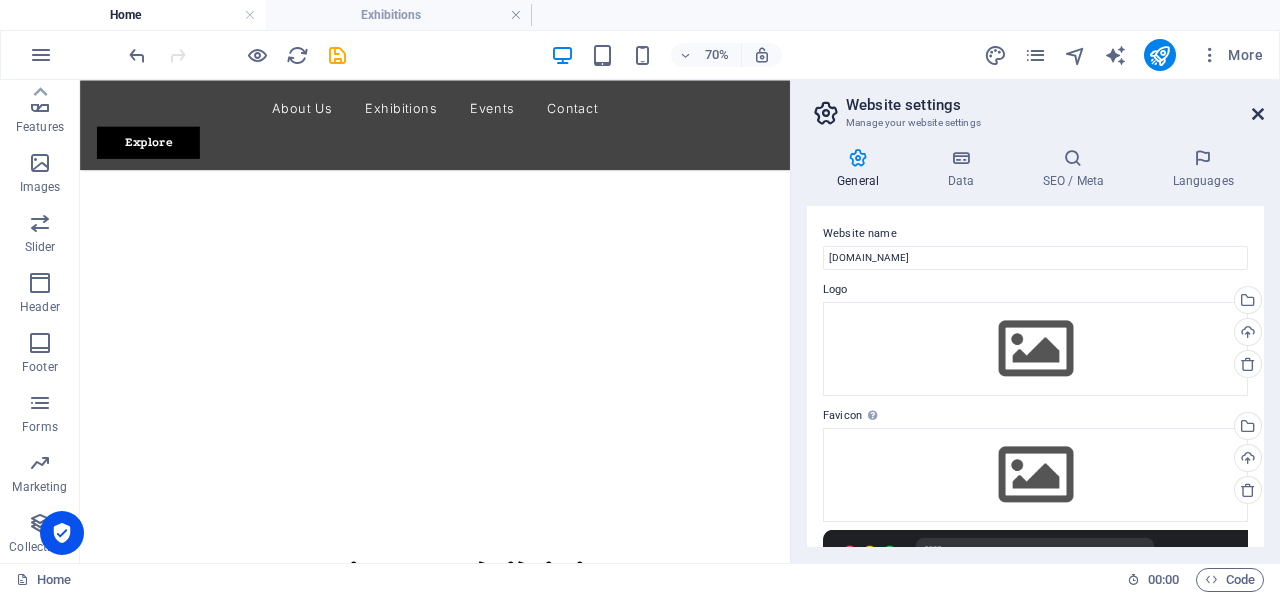 drag, startPoint x: 1261, startPoint y: 117, endPoint x: 1135, endPoint y: 32, distance: 151.99013 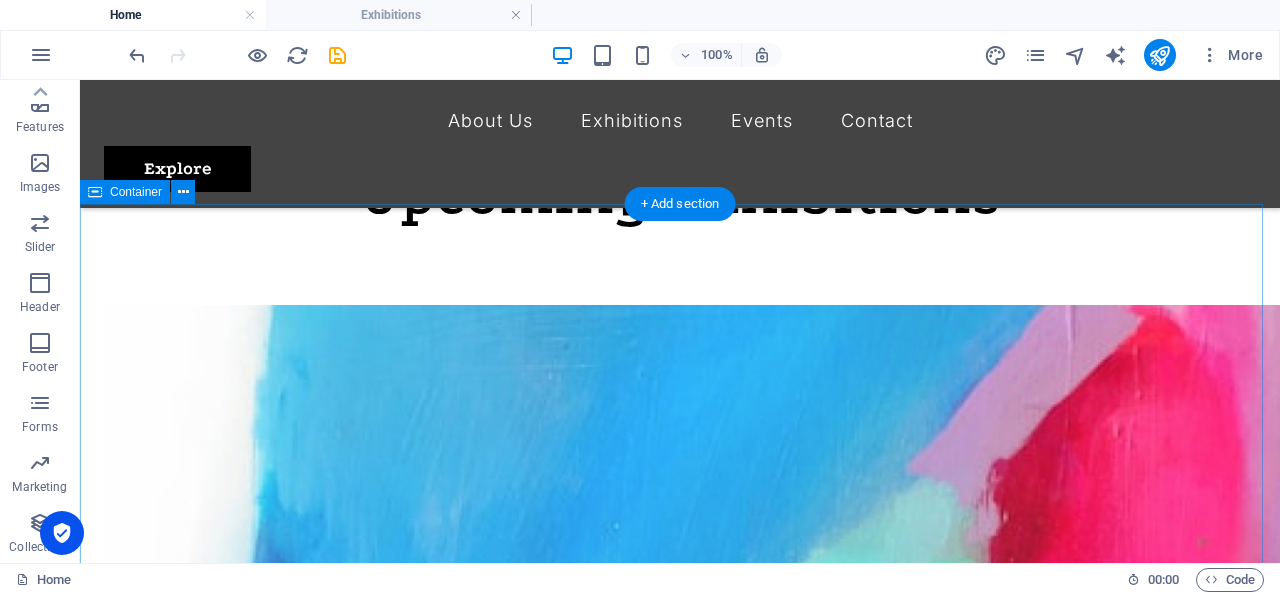scroll, scrollTop: 102, scrollLeft: 0, axis: vertical 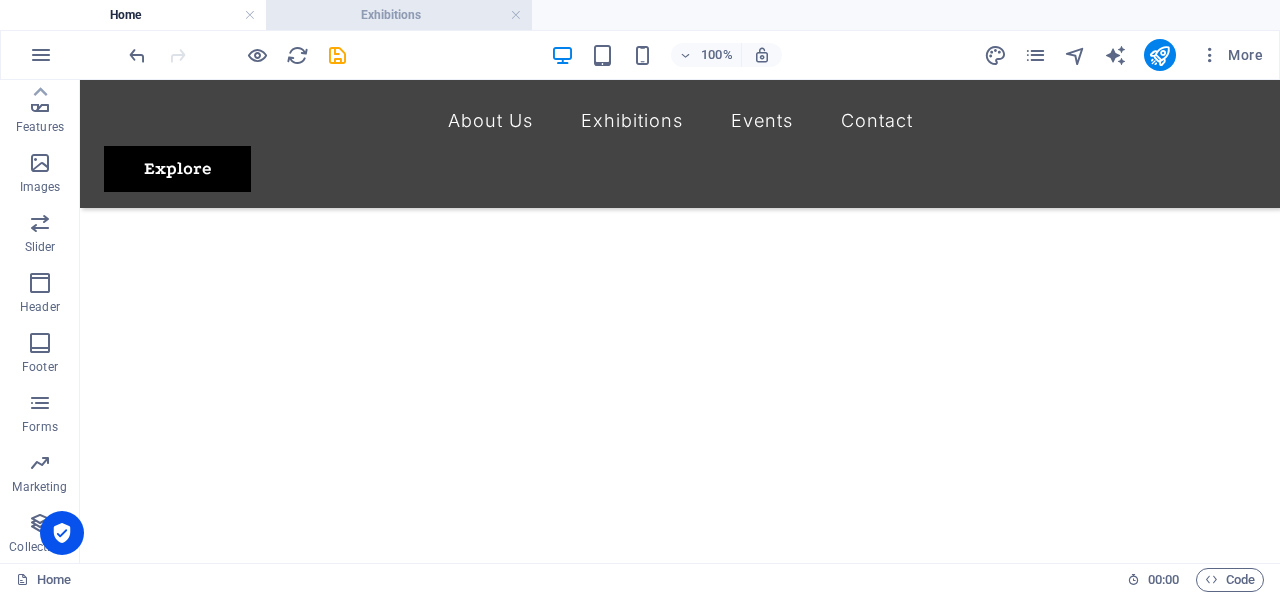 click on "Exhibitions" at bounding box center (399, 15) 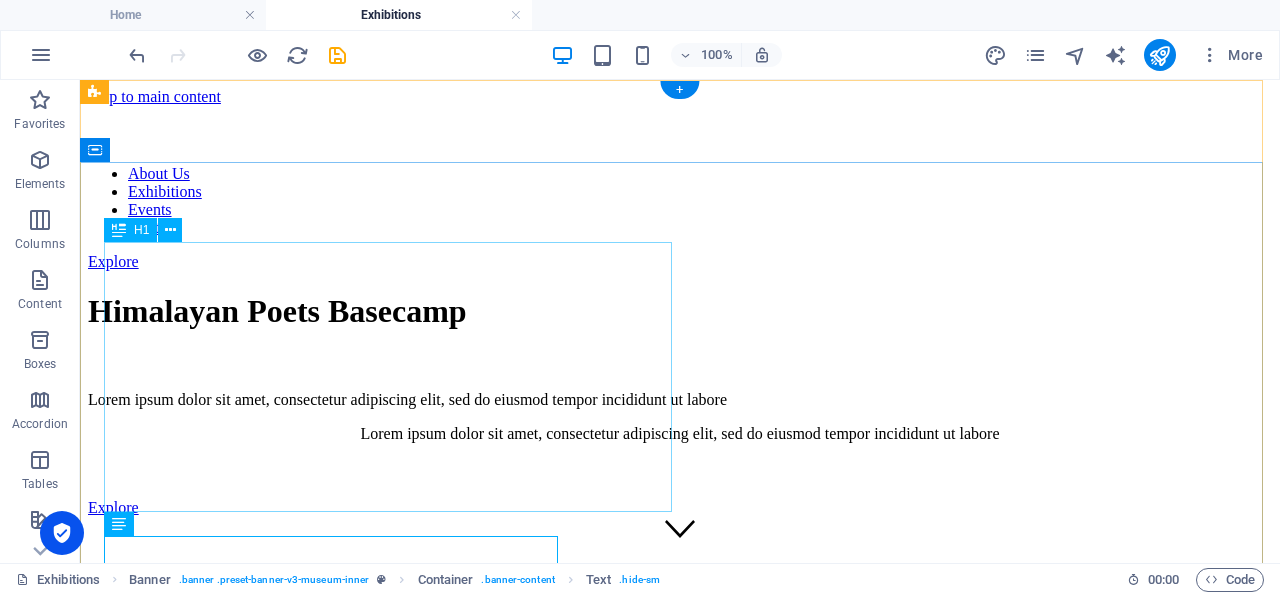 click on "Himalayan Poets Basecamp" at bounding box center [680, 311] 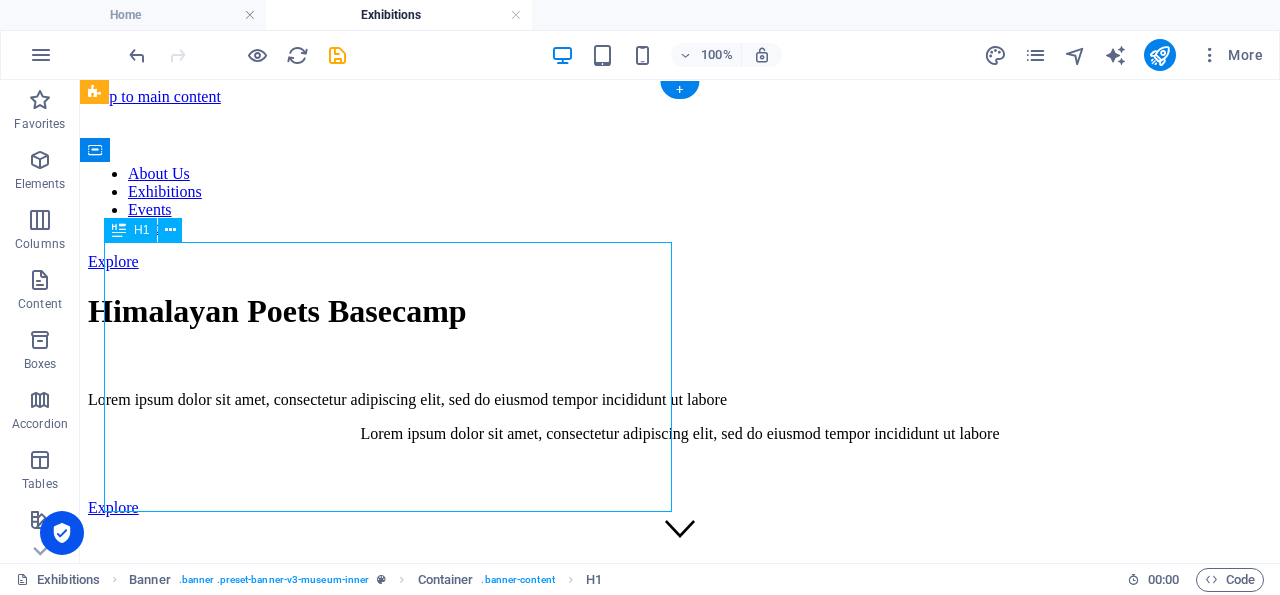 click on "Himalayan Poets Basecamp" at bounding box center [680, 311] 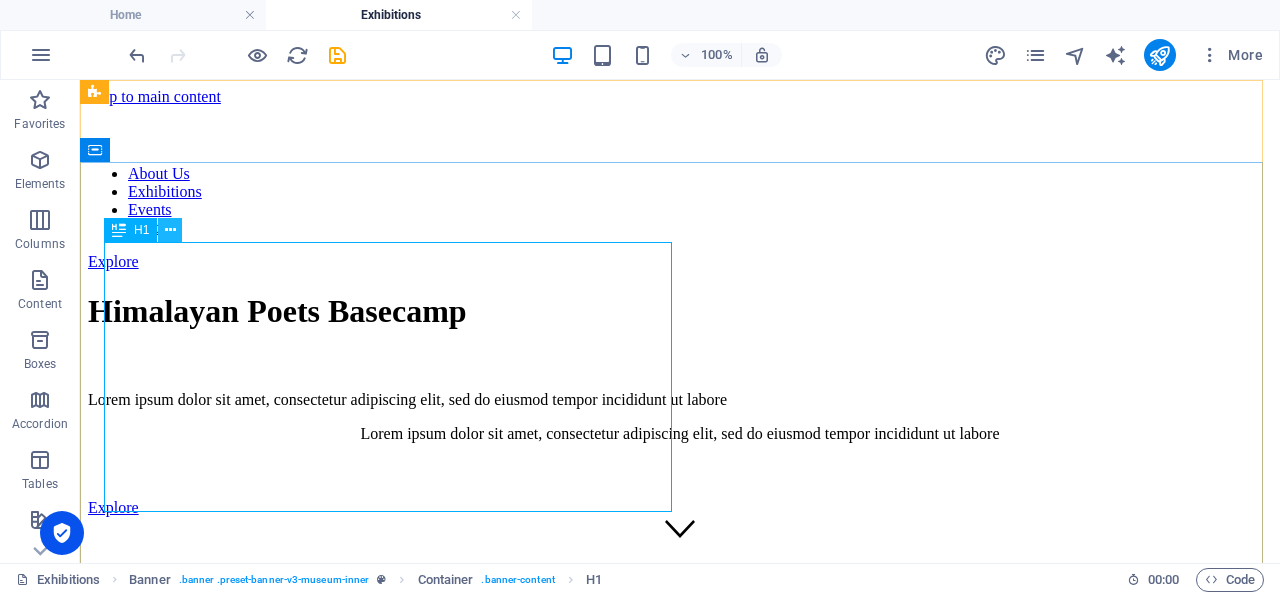 click at bounding box center (170, 230) 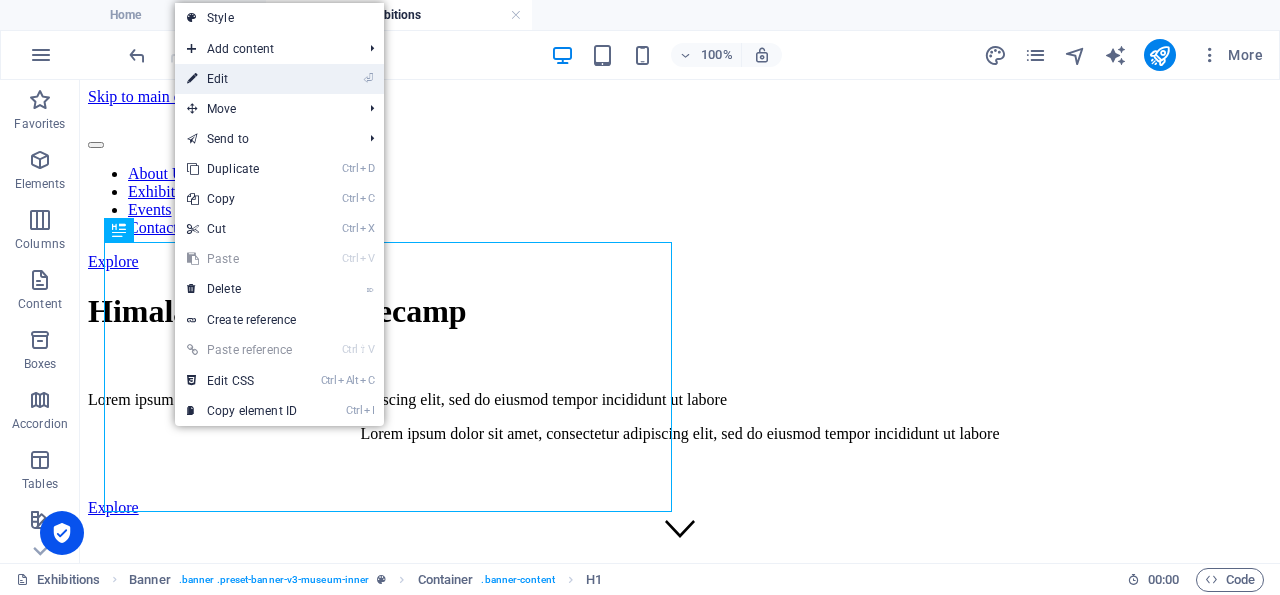 click on "⏎  Edit" at bounding box center [242, 79] 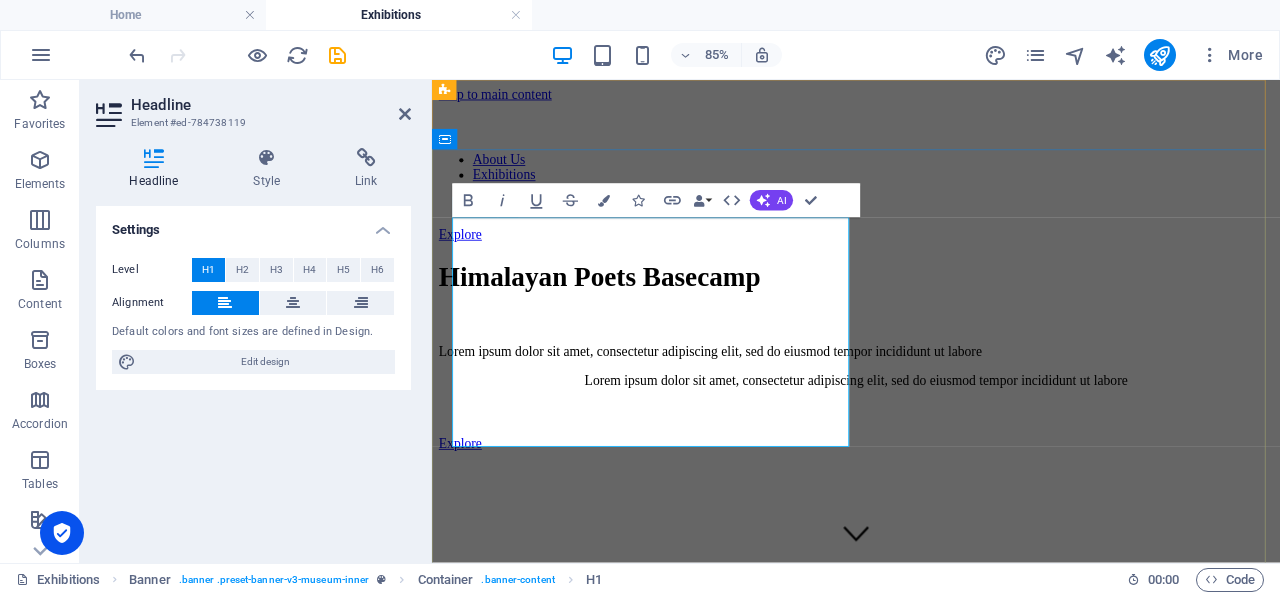 click on "Himalayan Poets Basecamp" at bounding box center (931, 311) 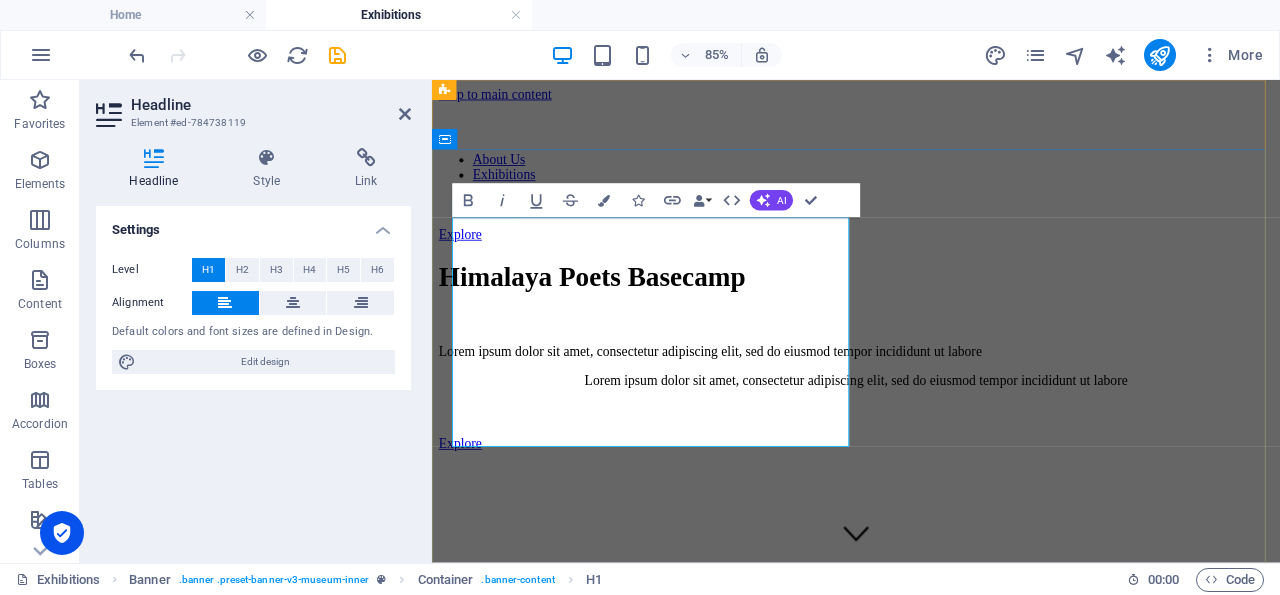 click on "Himalaya Poets Basecamp" at bounding box center (931, 311) 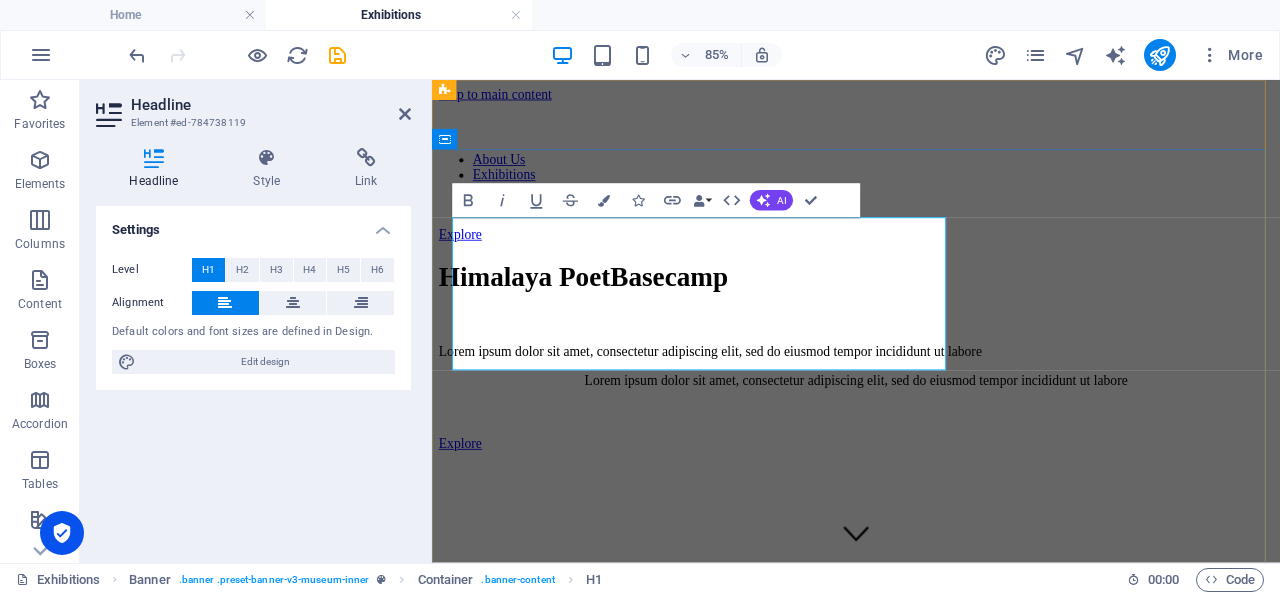 type 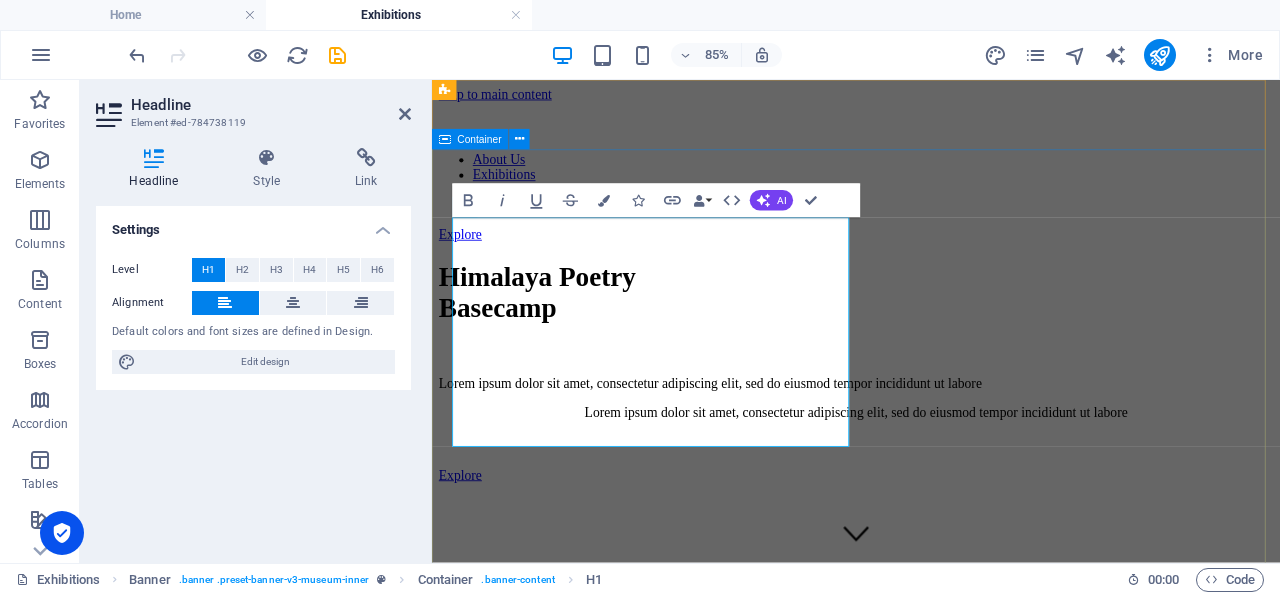 click on "Himalaya Poetry ‌Basecamp Lorem ipsum dolor sit amet, consectetur adipiscing elit, sed do eiusmod tempor incididunt ut labore Lorem ipsum dolor sit amet, consectetur adipiscing elit, sed do eiusmod tempor incididunt ut labore Explore" at bounding box center (931, 412) 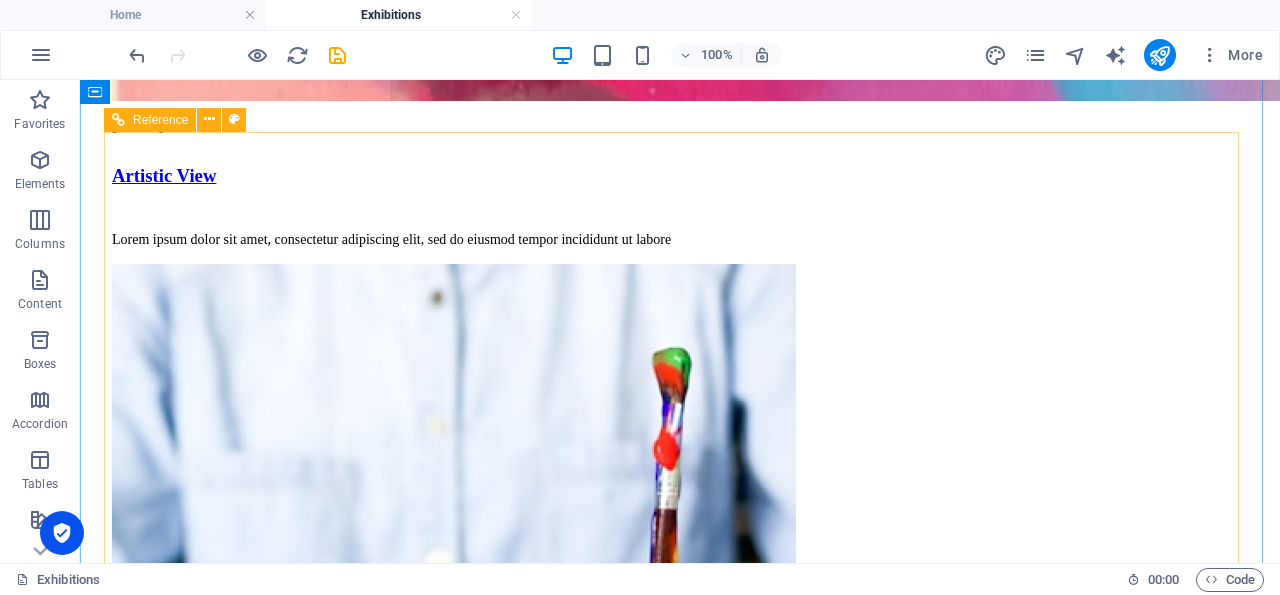 scroll, scrollTop: 3623, scrollLeft: 0, axis: vertical 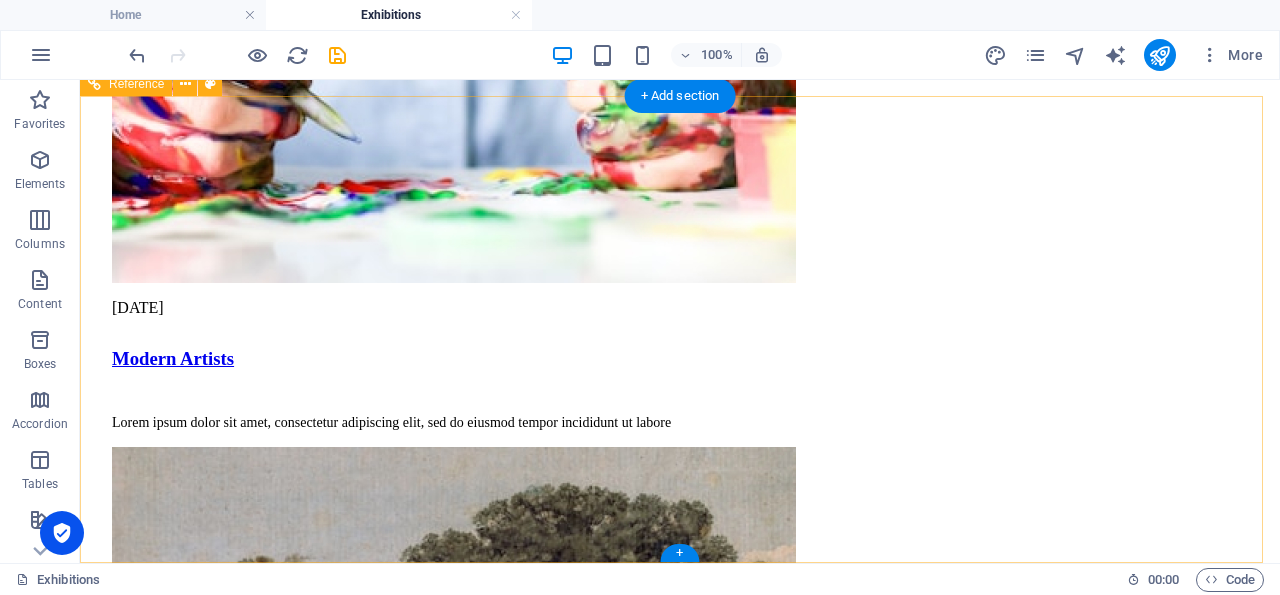 click on "Street Berlin 12345
0123 - 456789
10AM-8PM" at bounding box center (680, 5642) 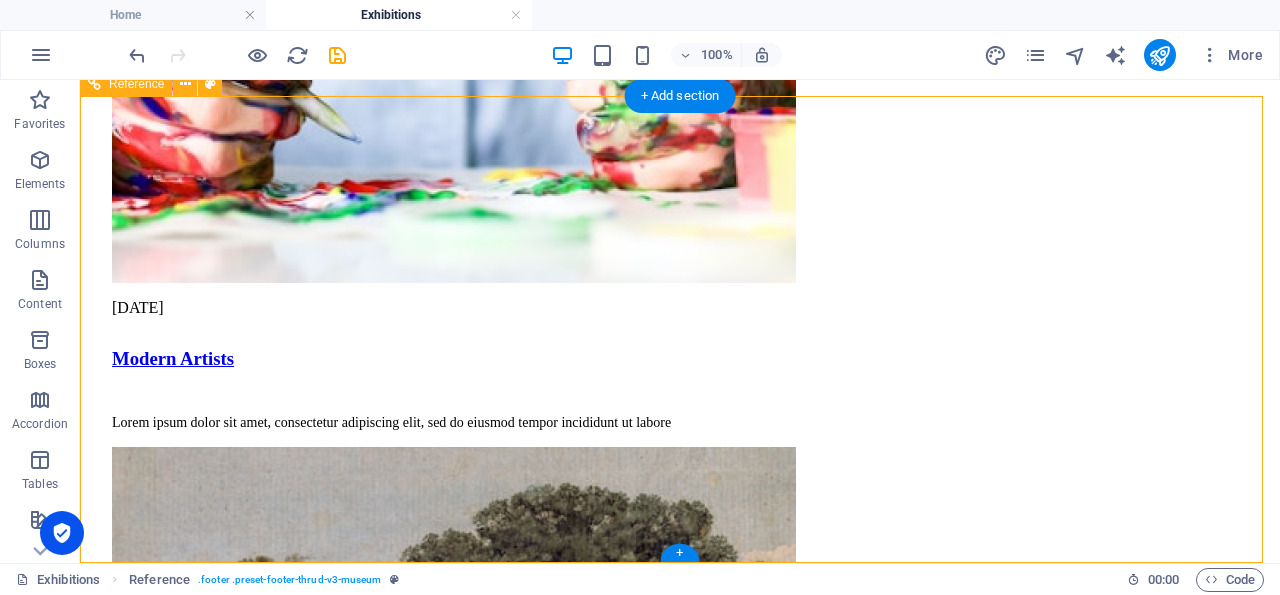 click on "Street Berlin 12345
0123 - 456789
10AM-8PM" at bounding box center (680, 5642) 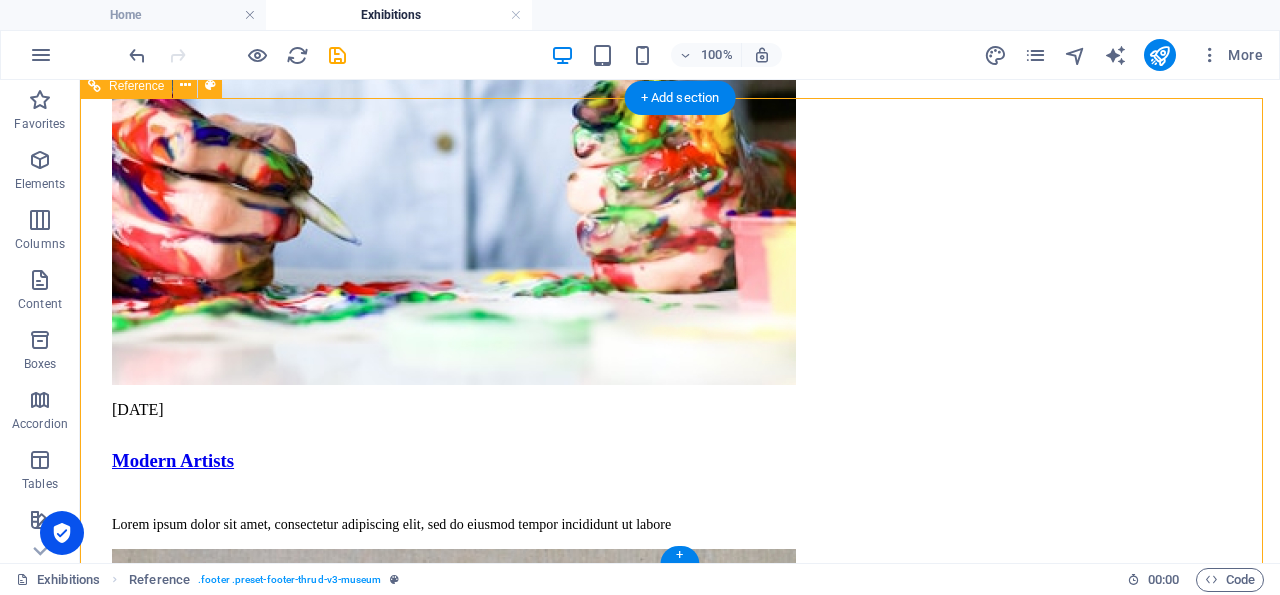 scroll, scrollTop: 3623, scrollLeft: 0, axis: vertical 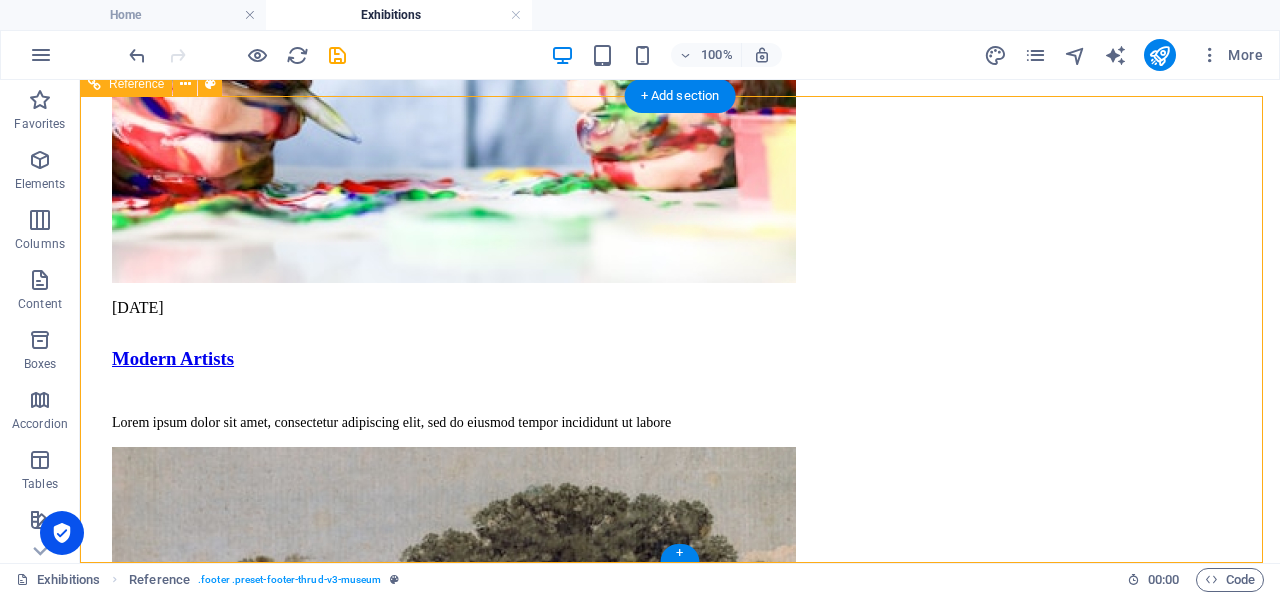 click at bounding box center (680, 5424) 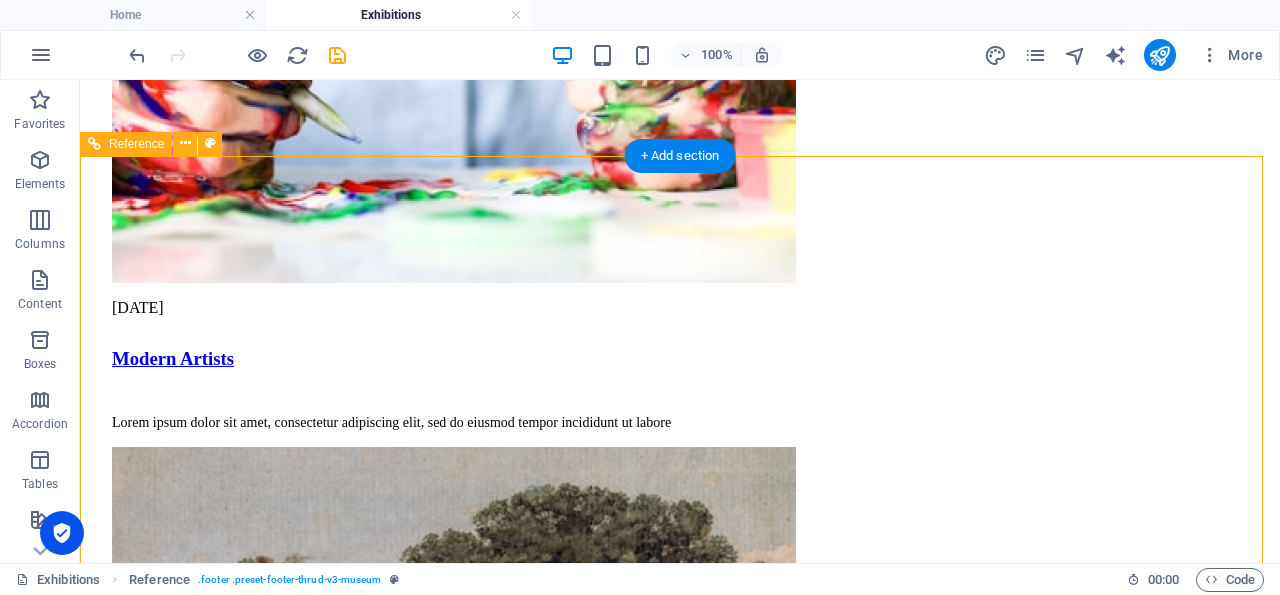 scroll, scrollTop: 3419, scrollLeft: 0, axis: vertical 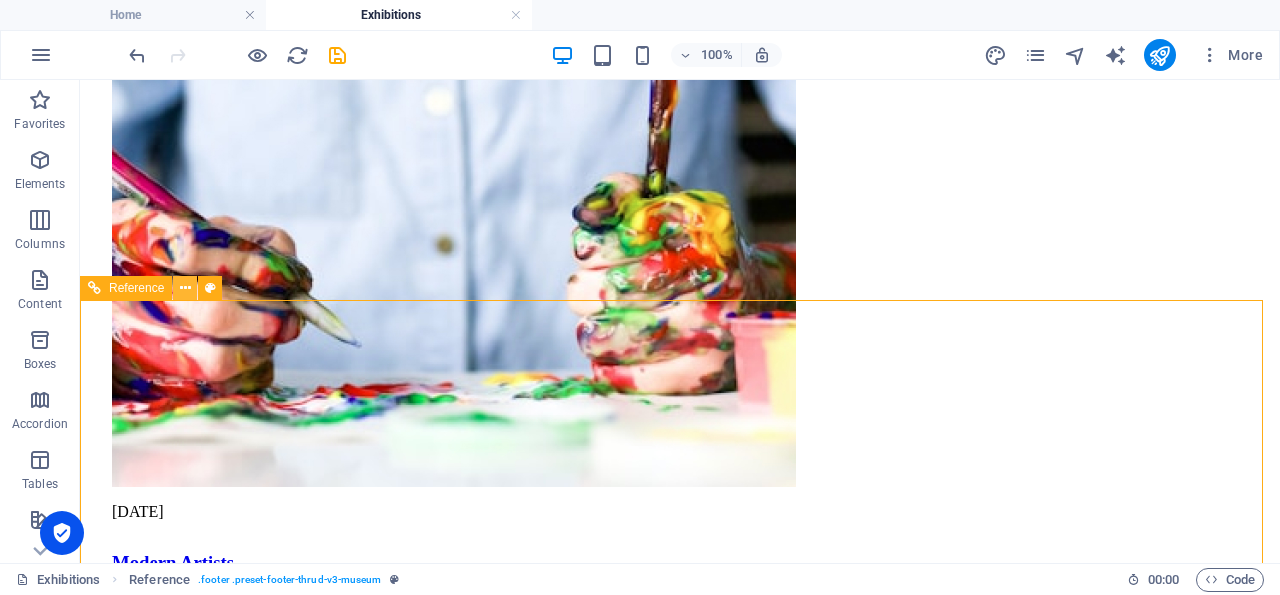 click at bounding box center [185, 288] 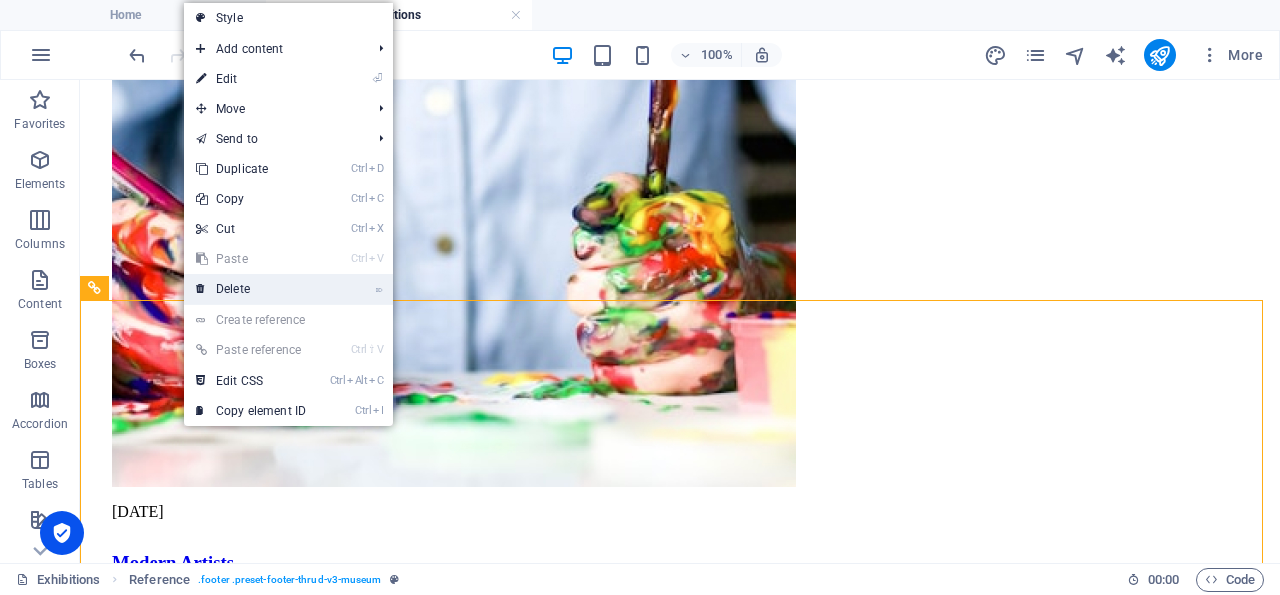 click on "⌦  Delete" at bounding box center [251, 289] 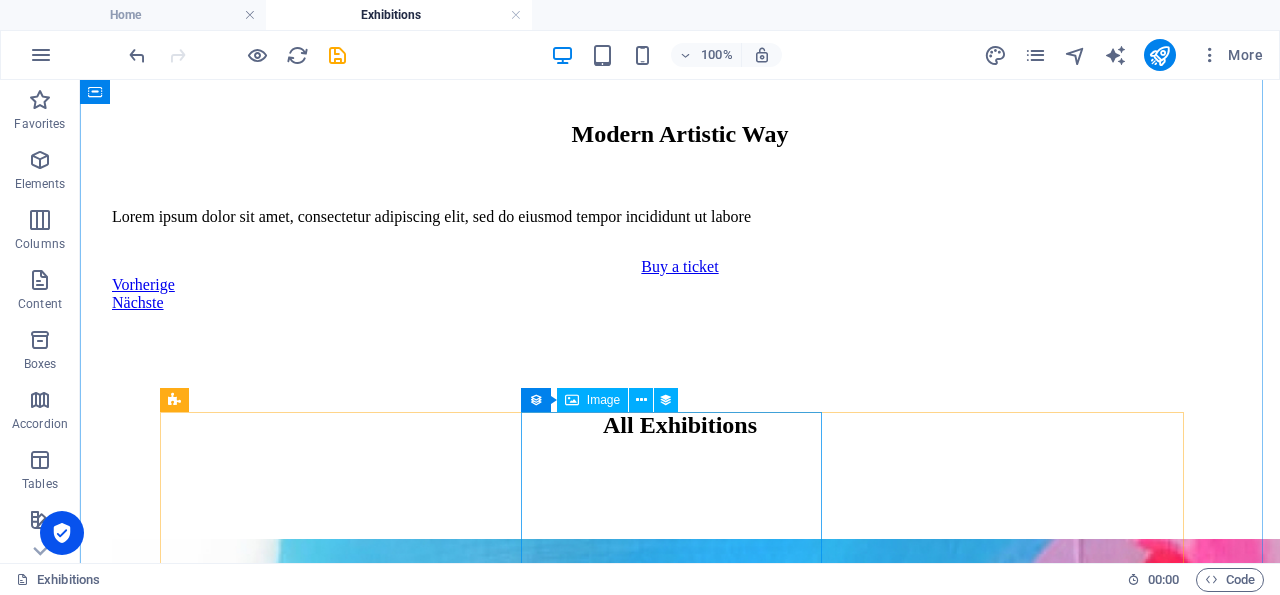 scroll, scrollTop: 810, scrollLeft: 0, axis: vertical 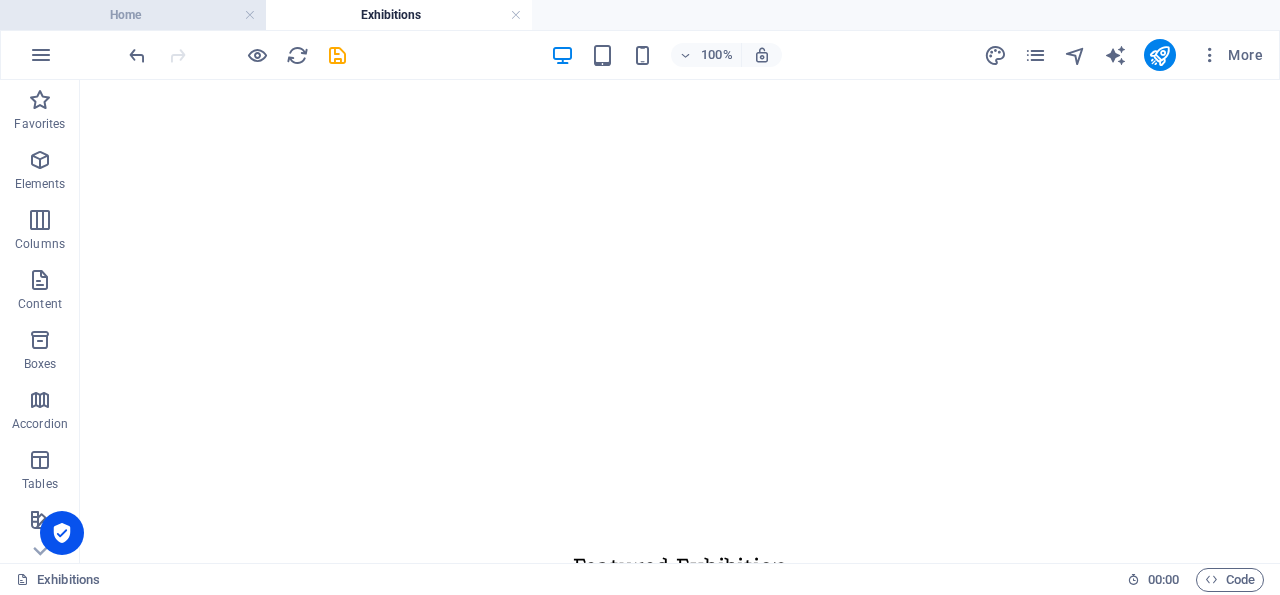 click on "Home" at bounding box center (133, 15) 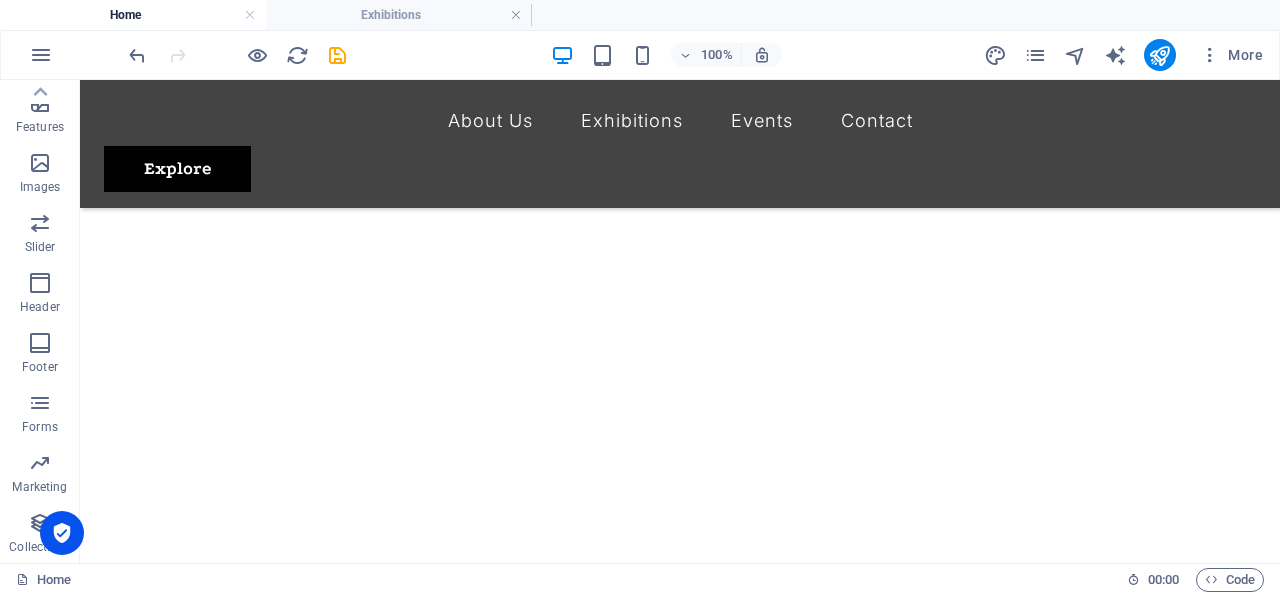 scroll, scrollTop: 417, scrollLeft: 0, axis: vertical 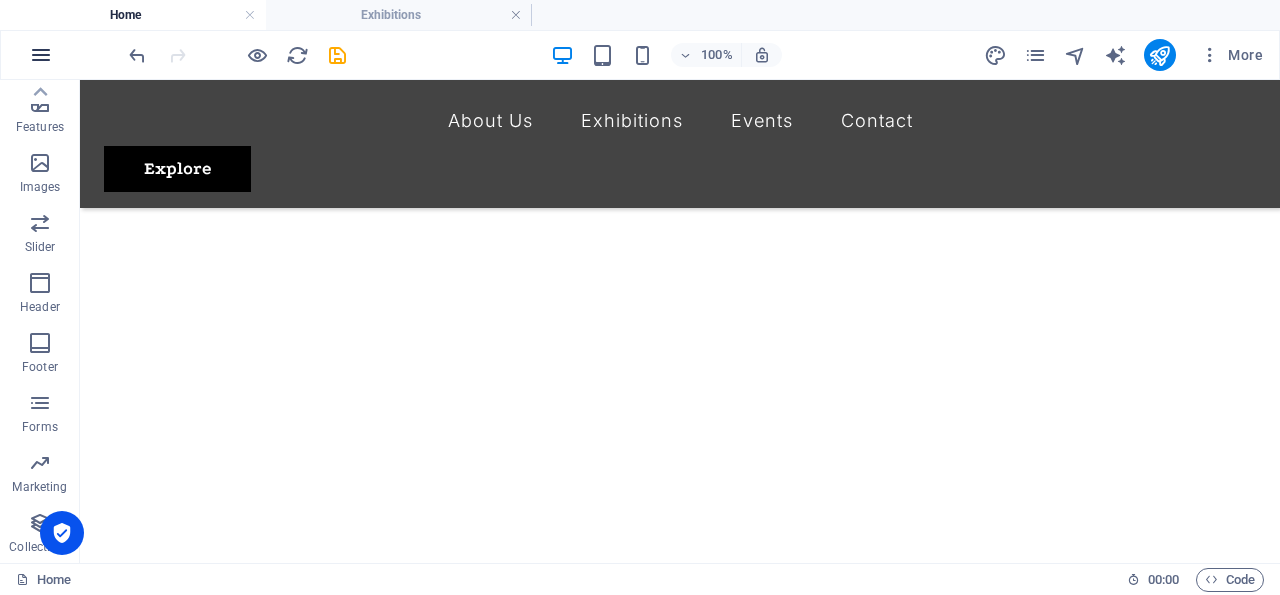 click at bounding box center (41, 55) 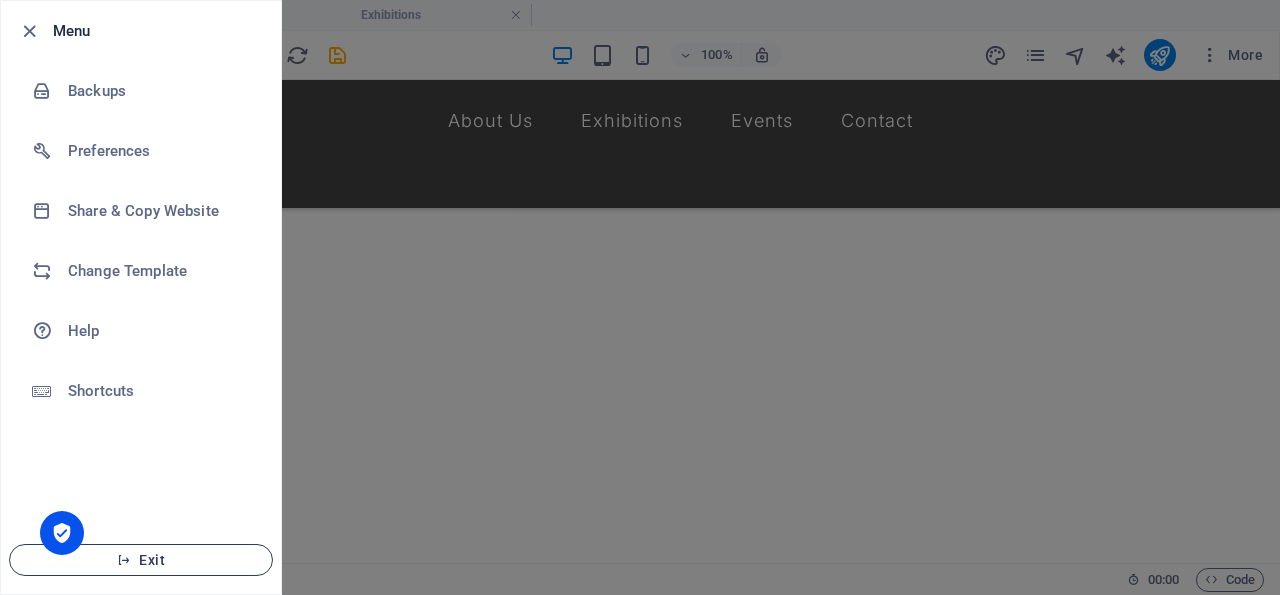 click on "Exit" at bounding box center (141, 560) 